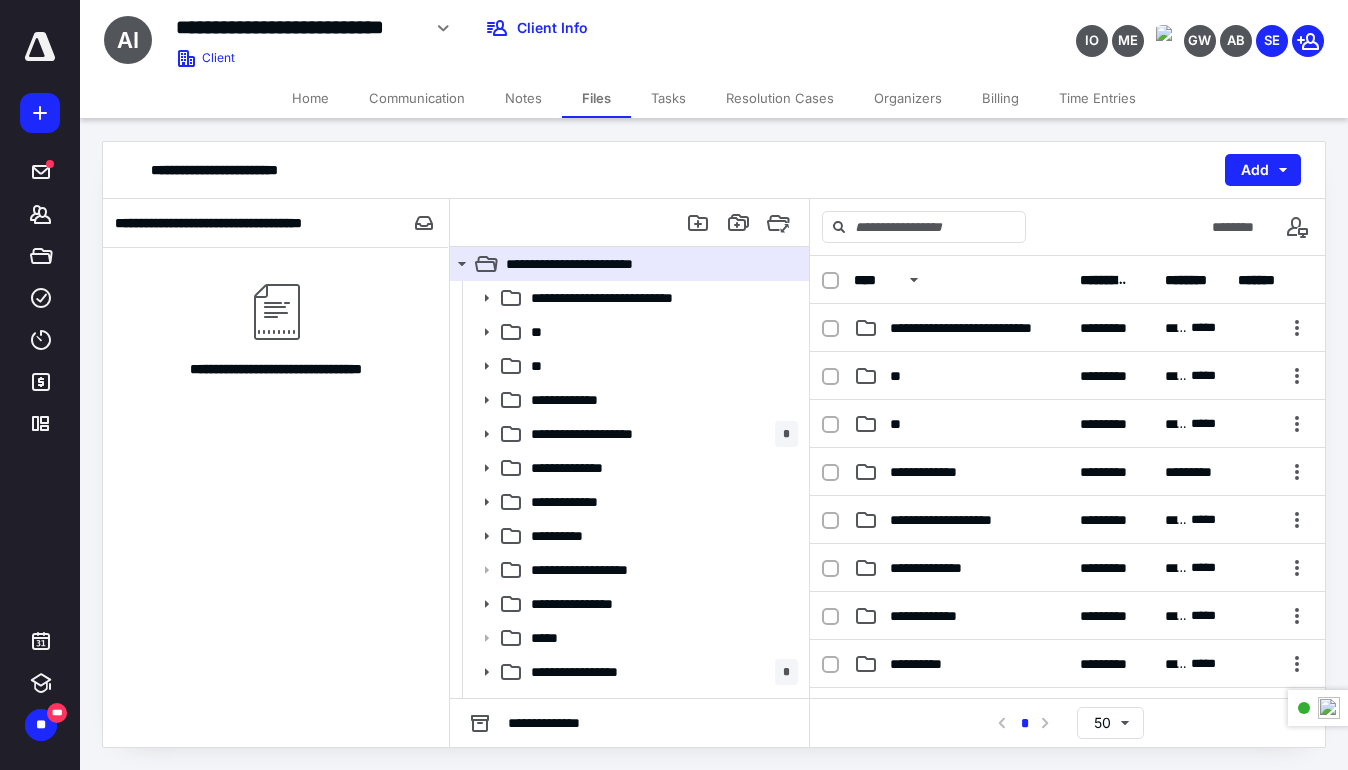 scroll, scrollTop: 0, scrollLeft: 0, axis: both 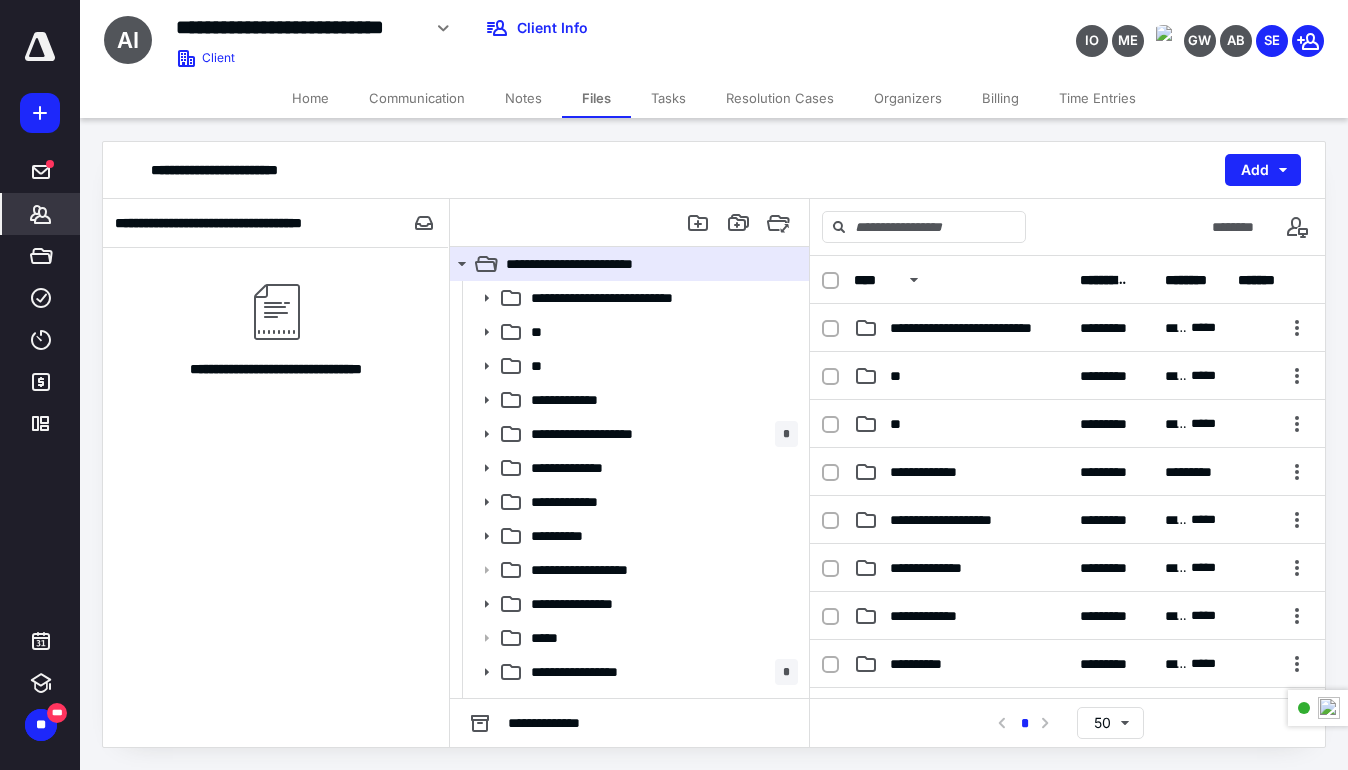 click 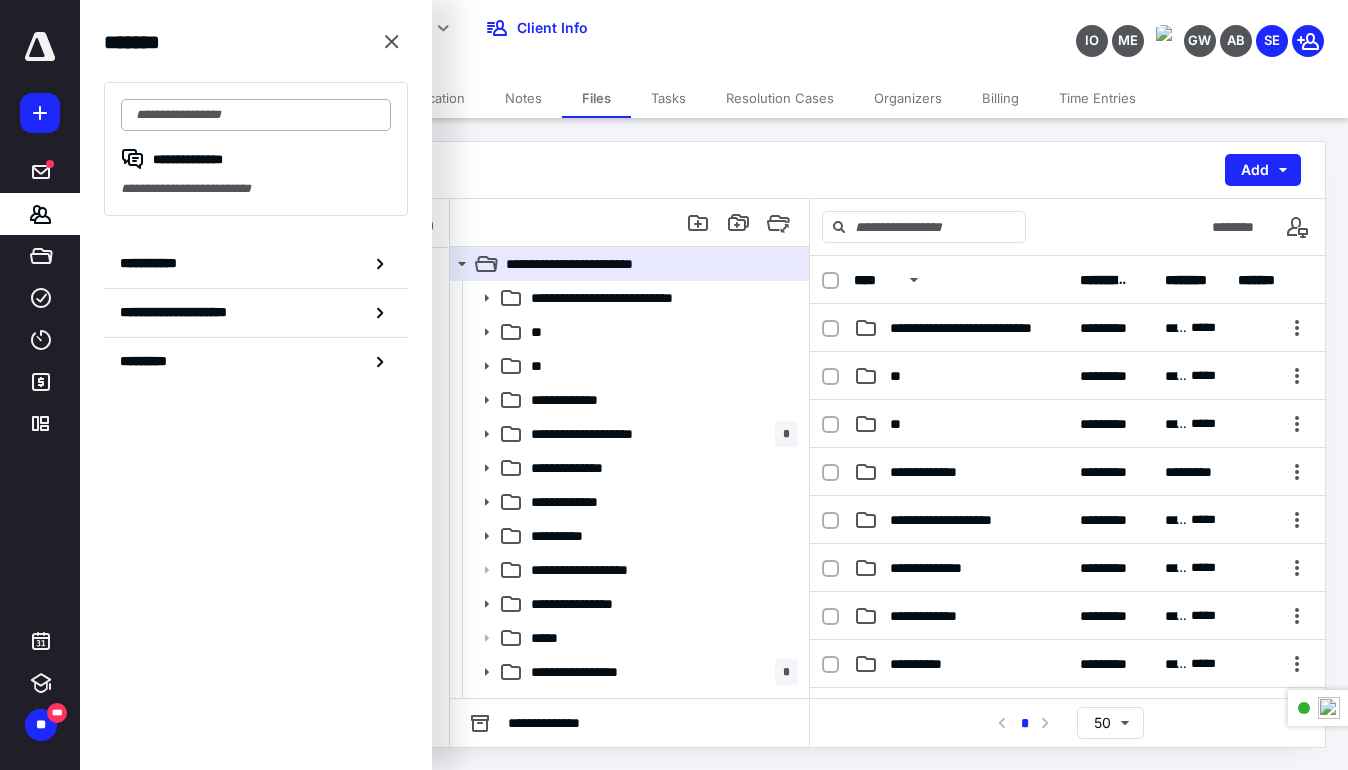 click at bounding box center (256, 115) 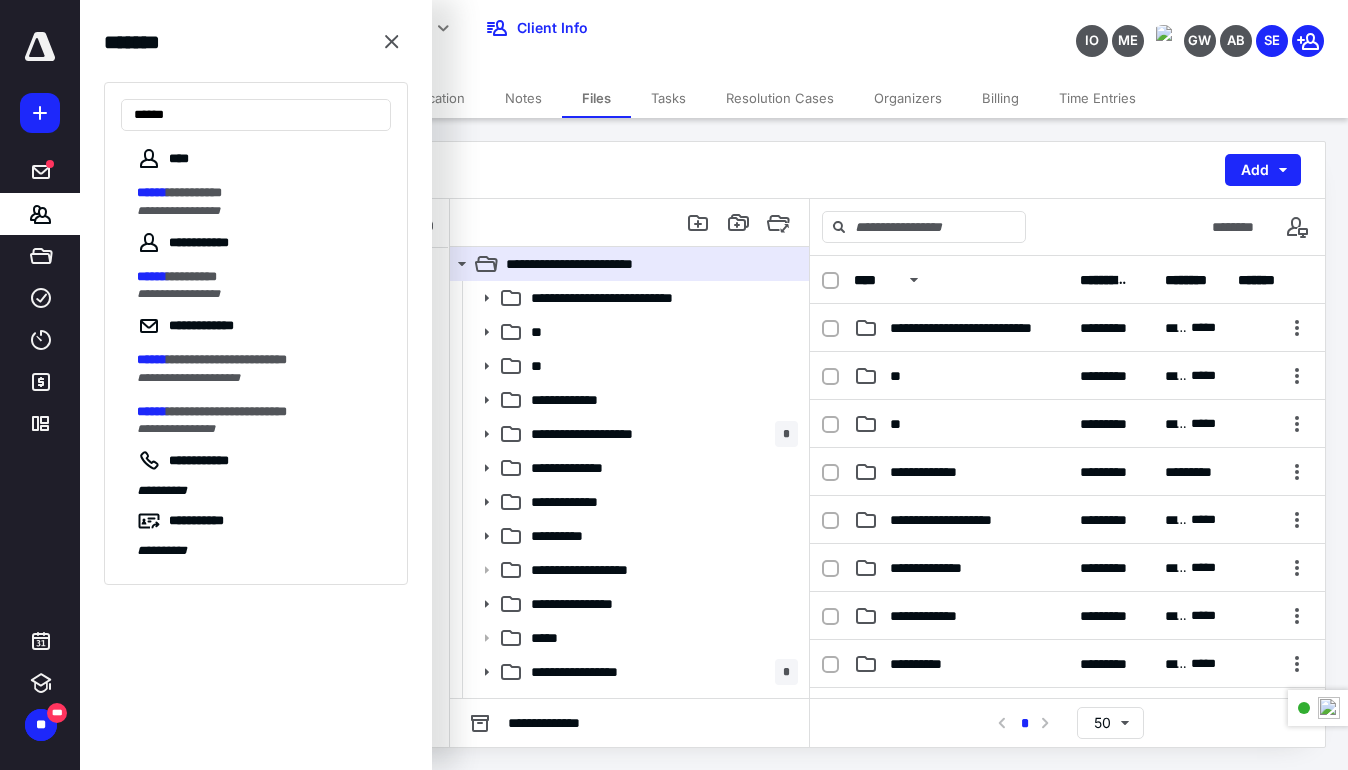 drag, startPoint x: 199, startPoint y: 114, endPoint x: 95, endPoint y: 117, distance: 104.04326 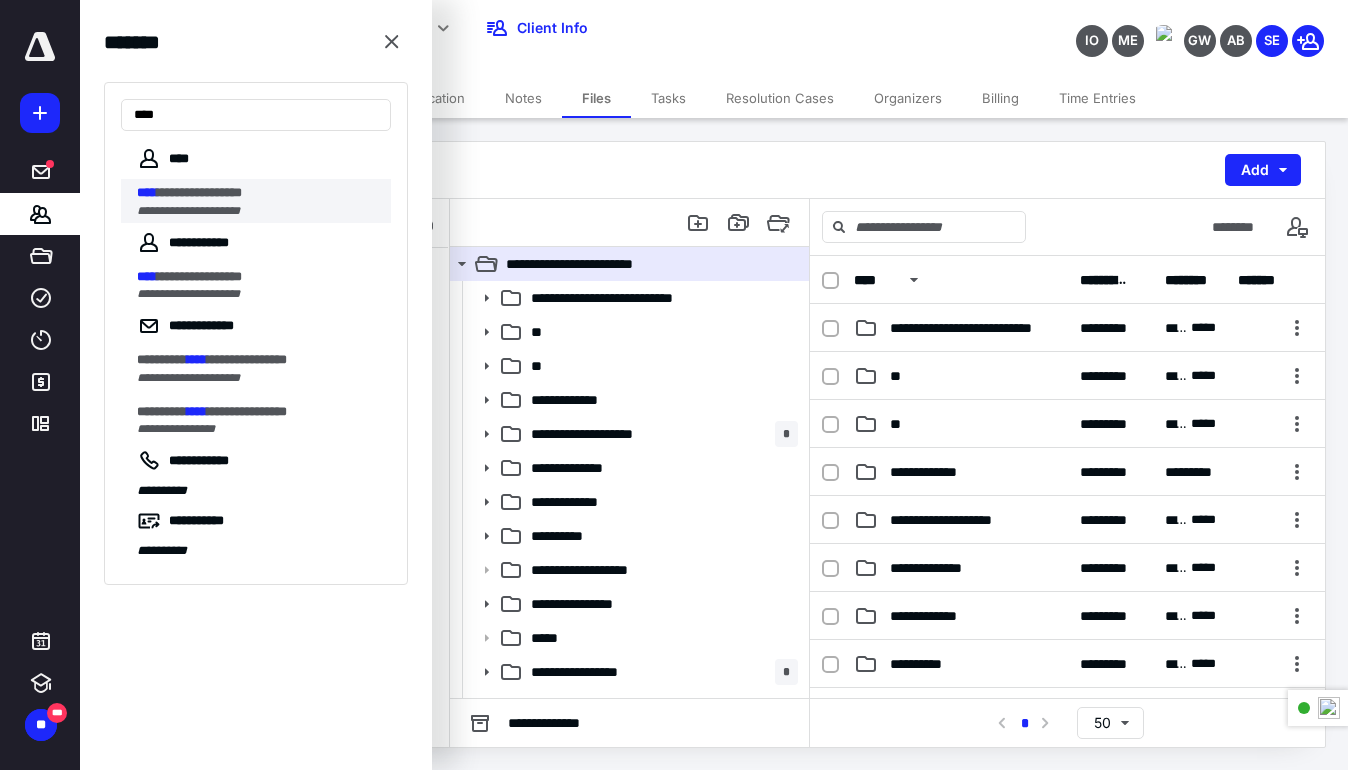 type on "****" 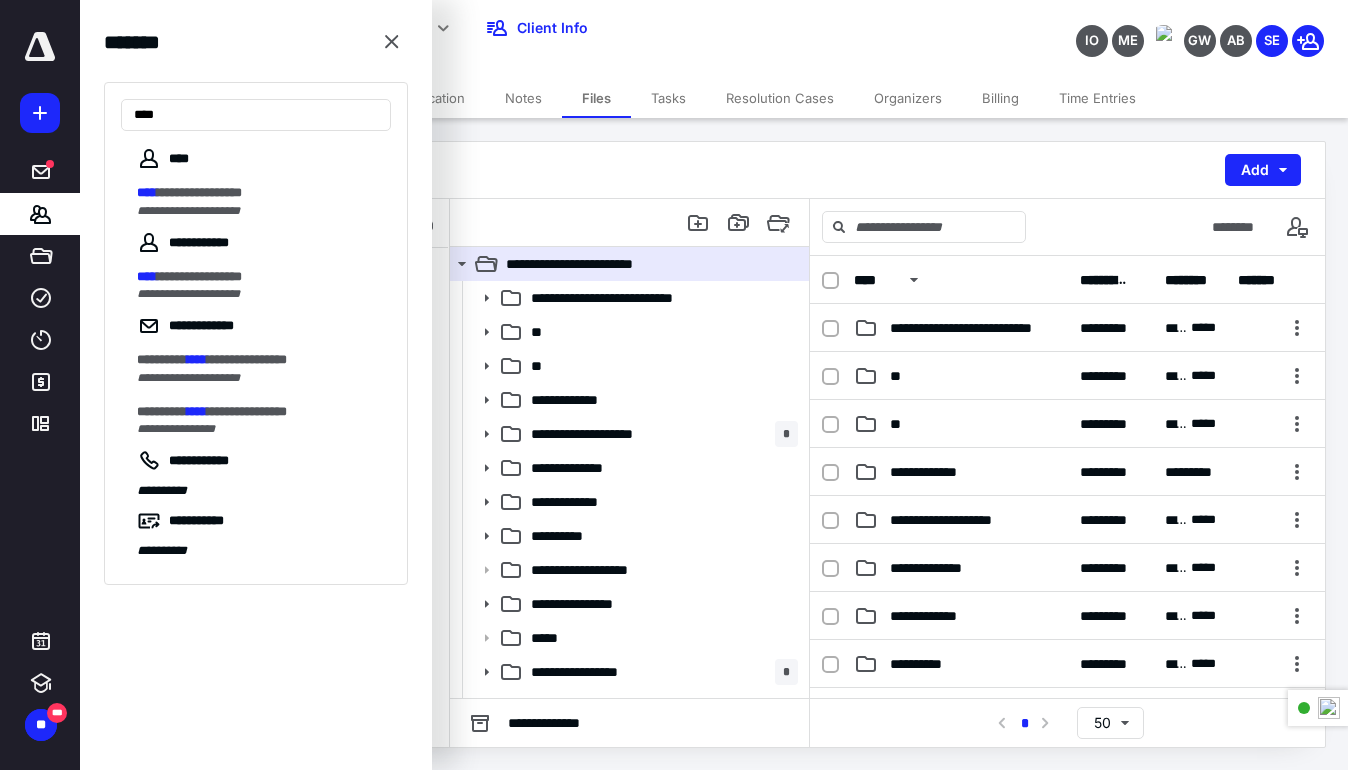 click on "**********" at bounding box center (188, 211) 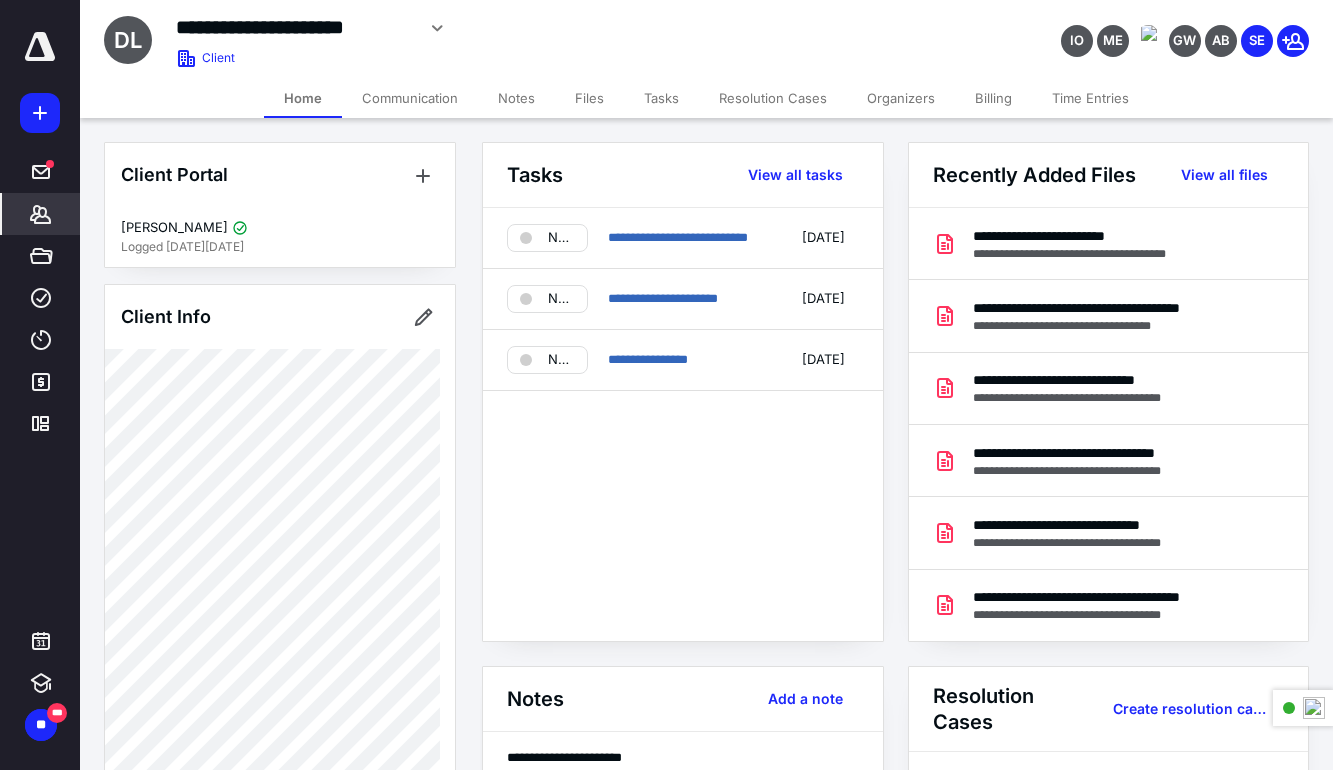 click on "Files" at bounding box center (589, 98) 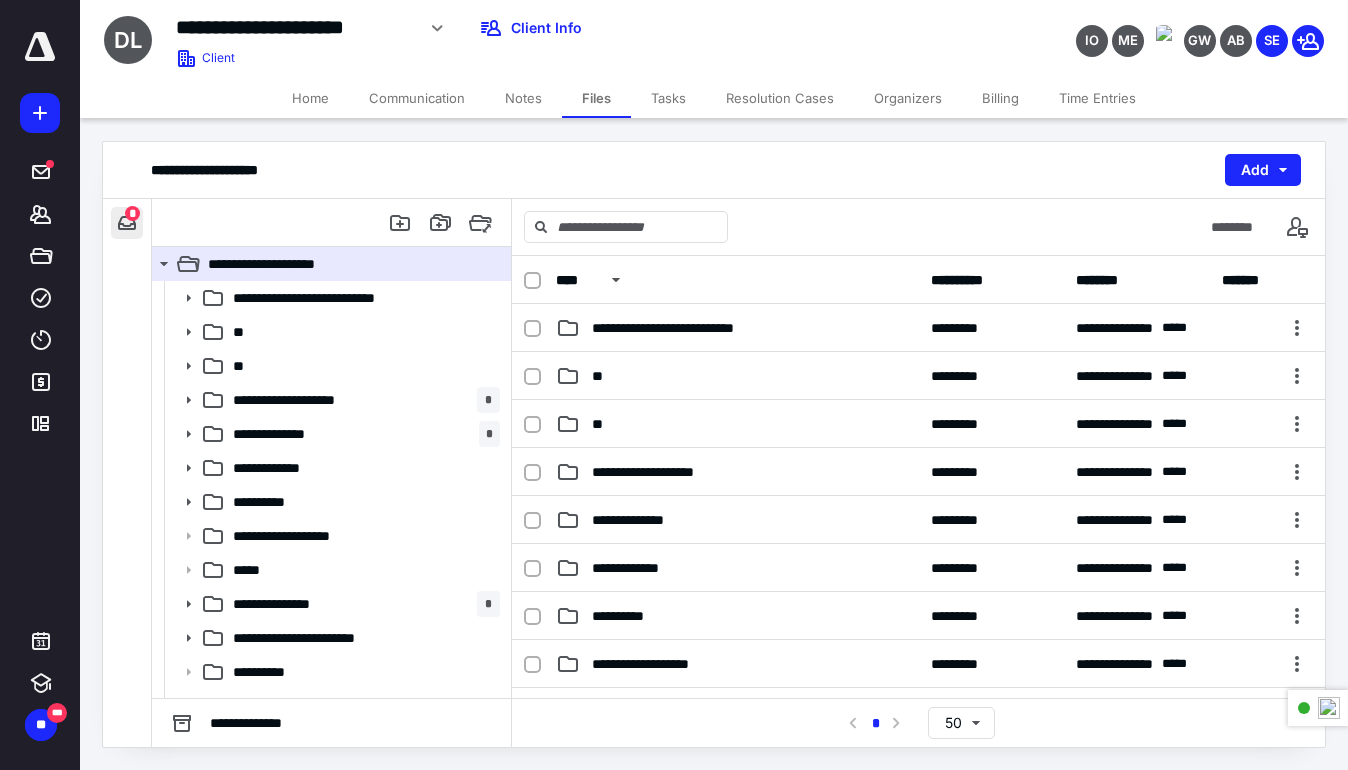 click on "*" at bounding box center [127, 223] 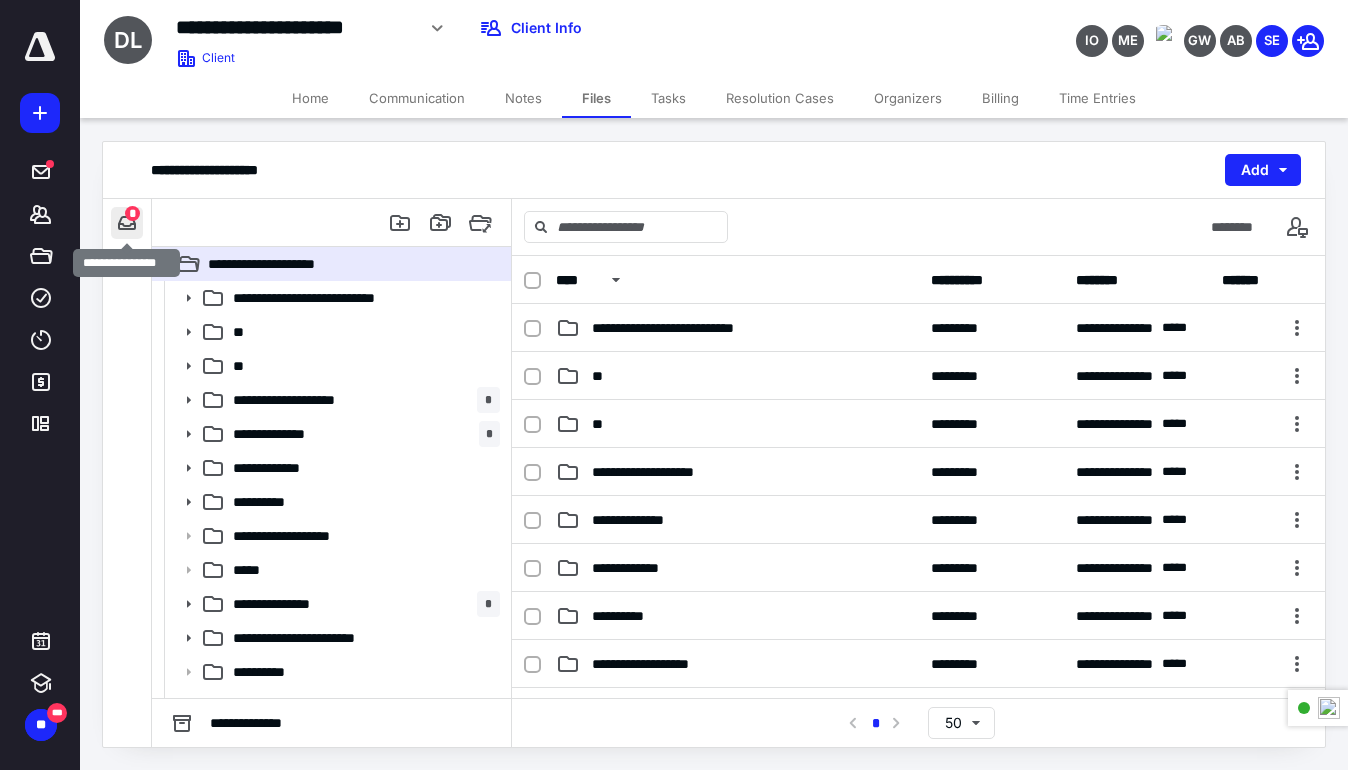 click at bounding box center [127, 223] 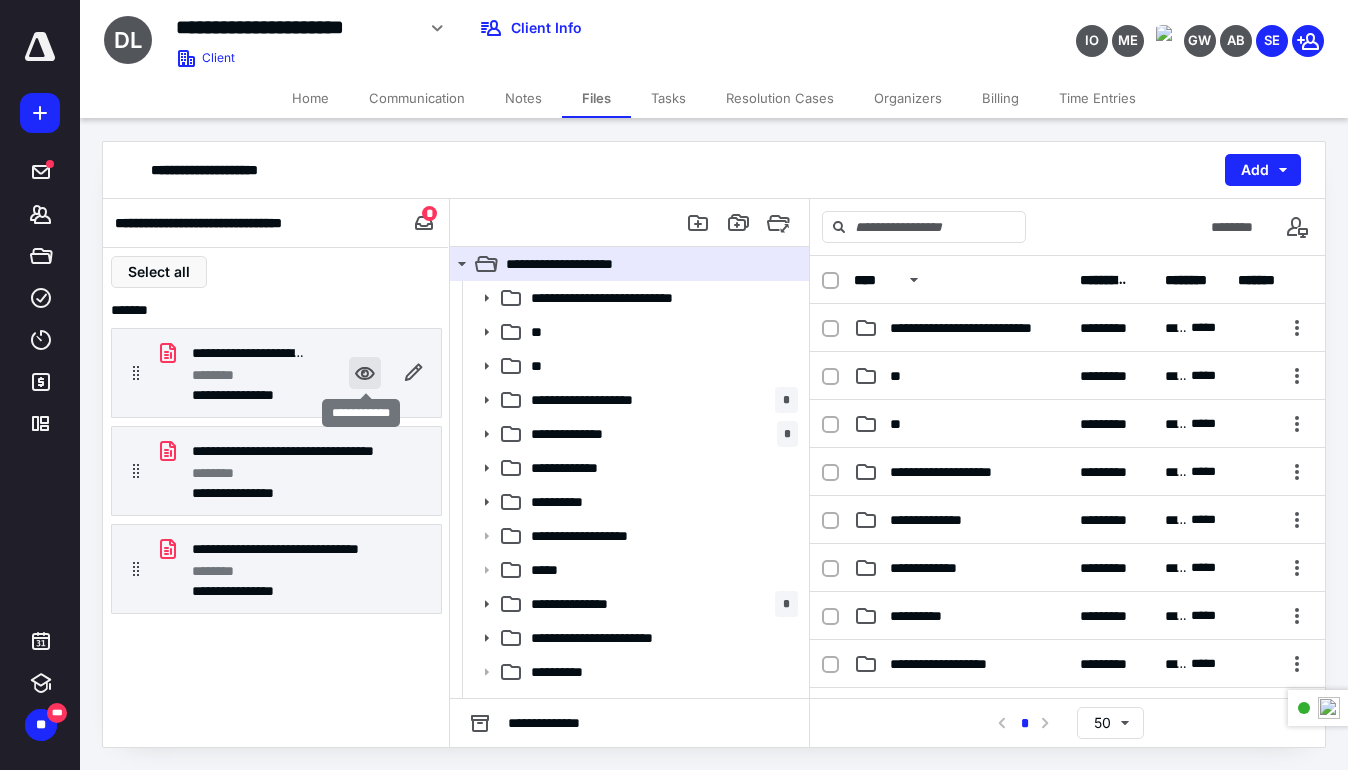 click at bounding box center [365, 373] 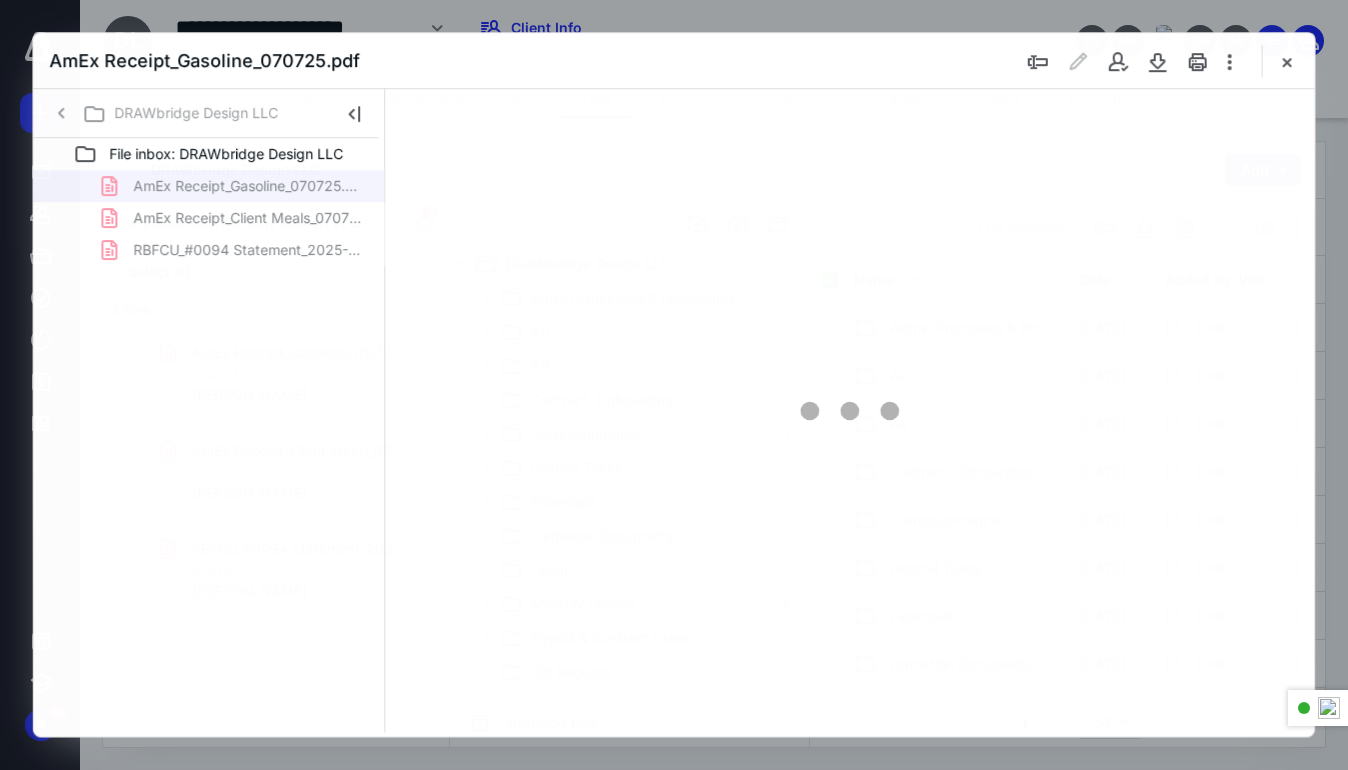 scroll, scrollTop: 0, scrollLeft: 0, axis: both 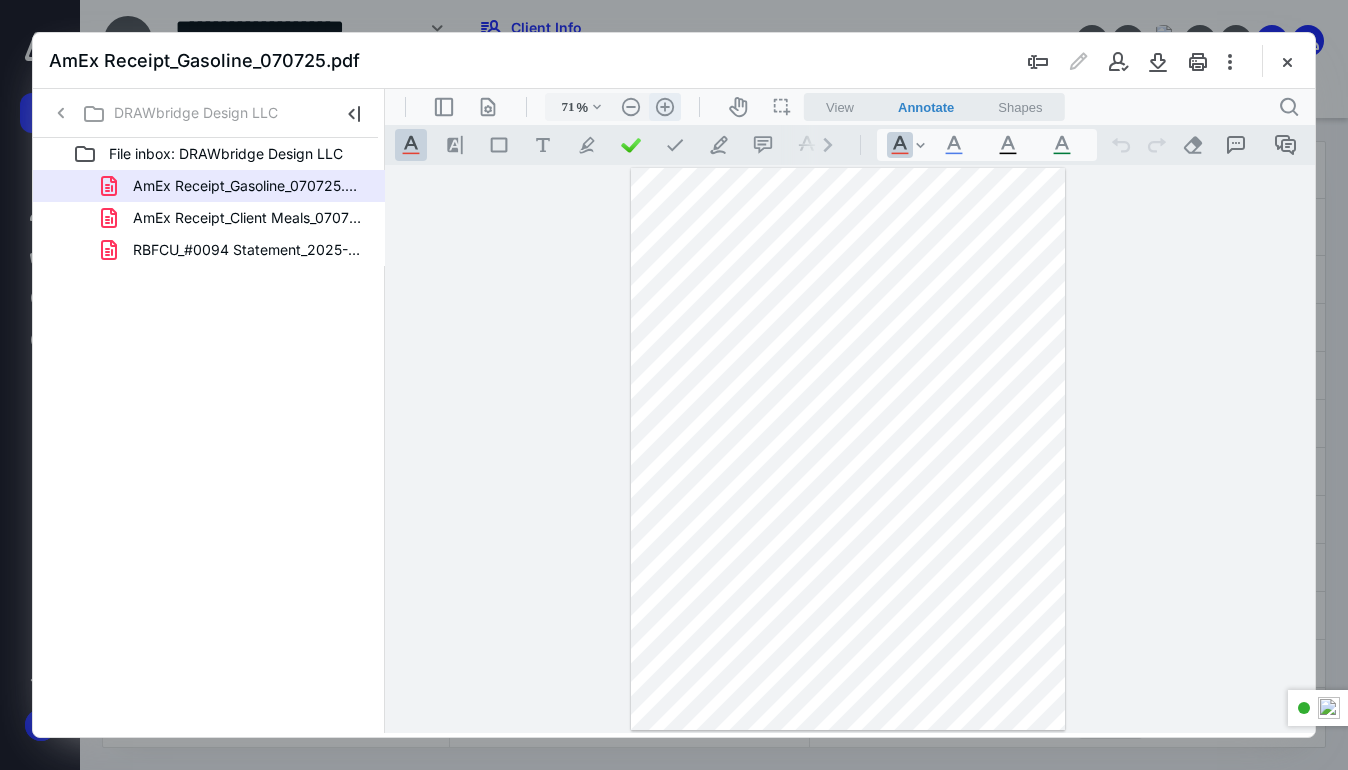 click on ".cls-1{fill:#abb0c4;} icon - header - zoom - in - line" at bounding box center [665, 107] 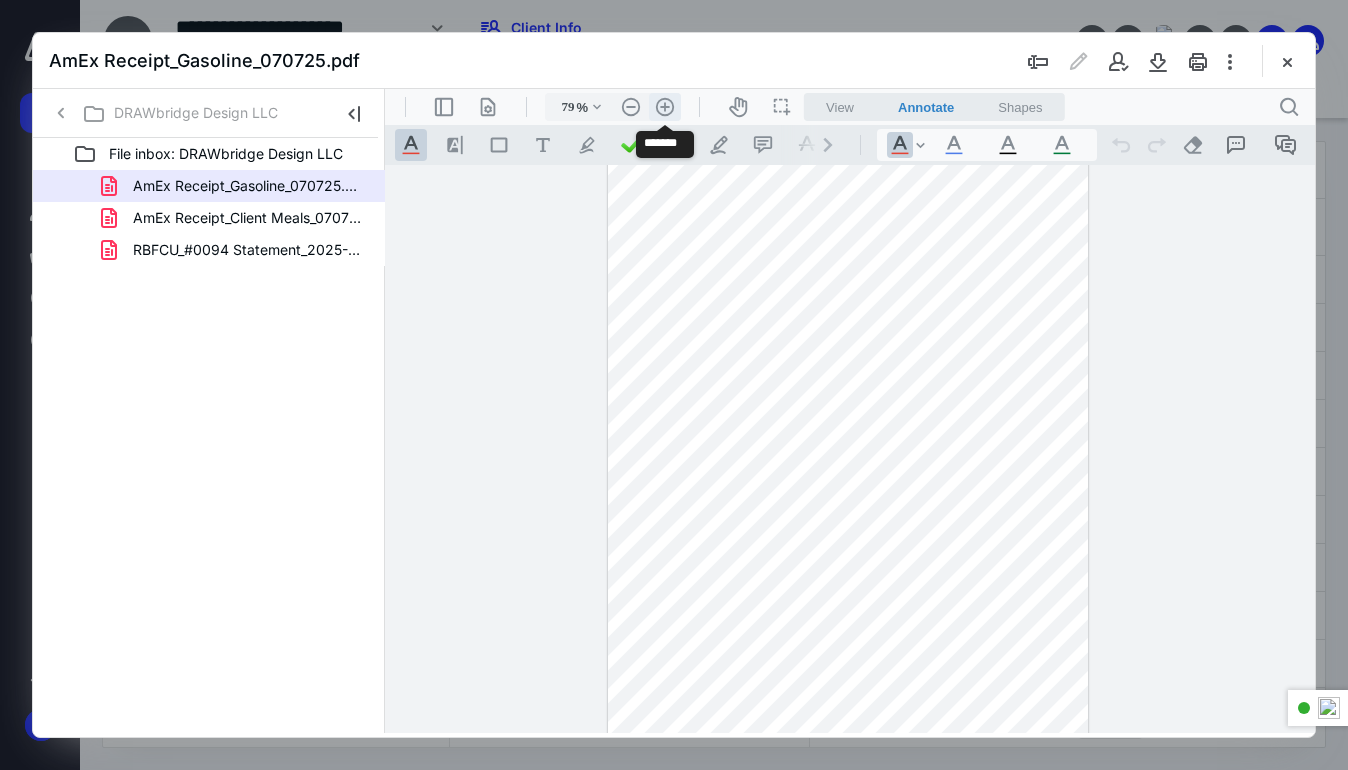 click on ".cls-1{fill:#abb0c4;} icon - header - zoom - in - line" at bounding box center [665, 107] 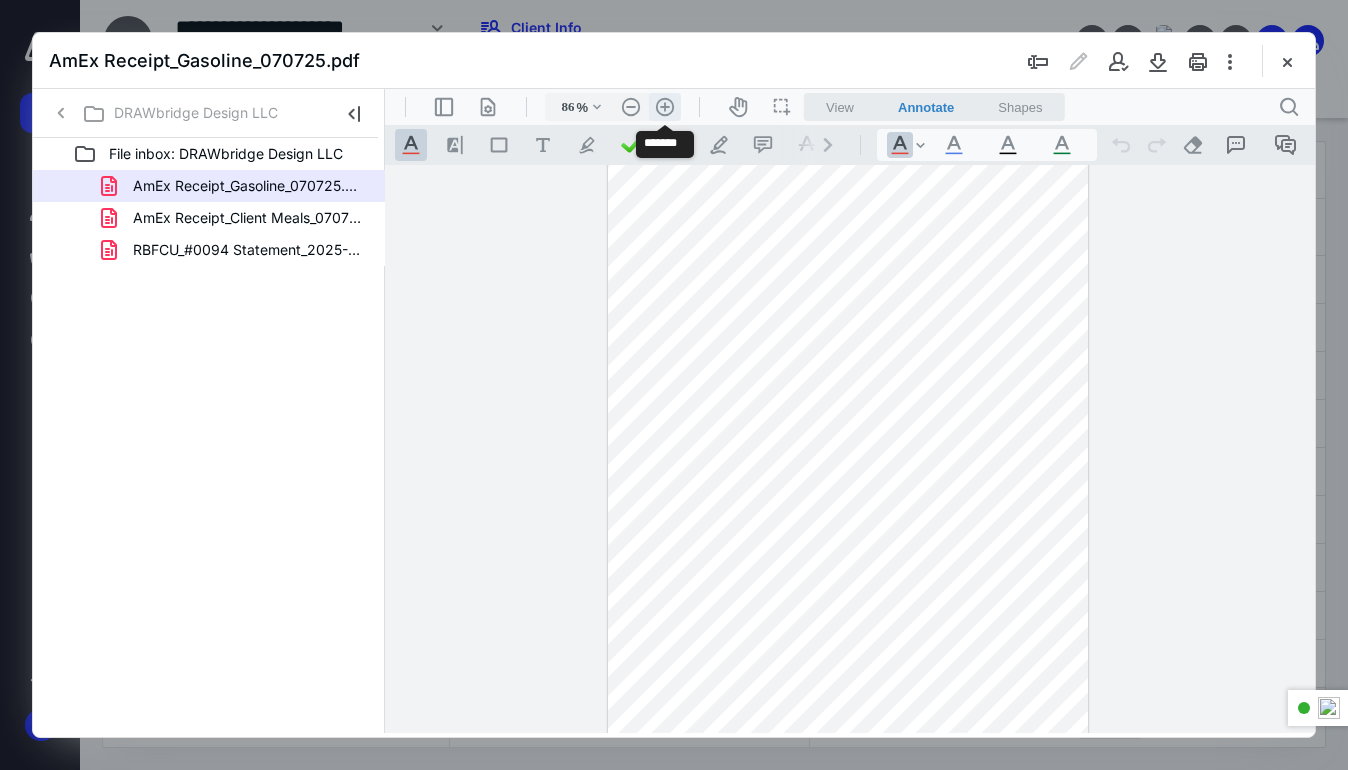 click on ".cls-1{fill:#abb0c4;} icon - header - zoom - in - line" at bounding box center [665, 107] 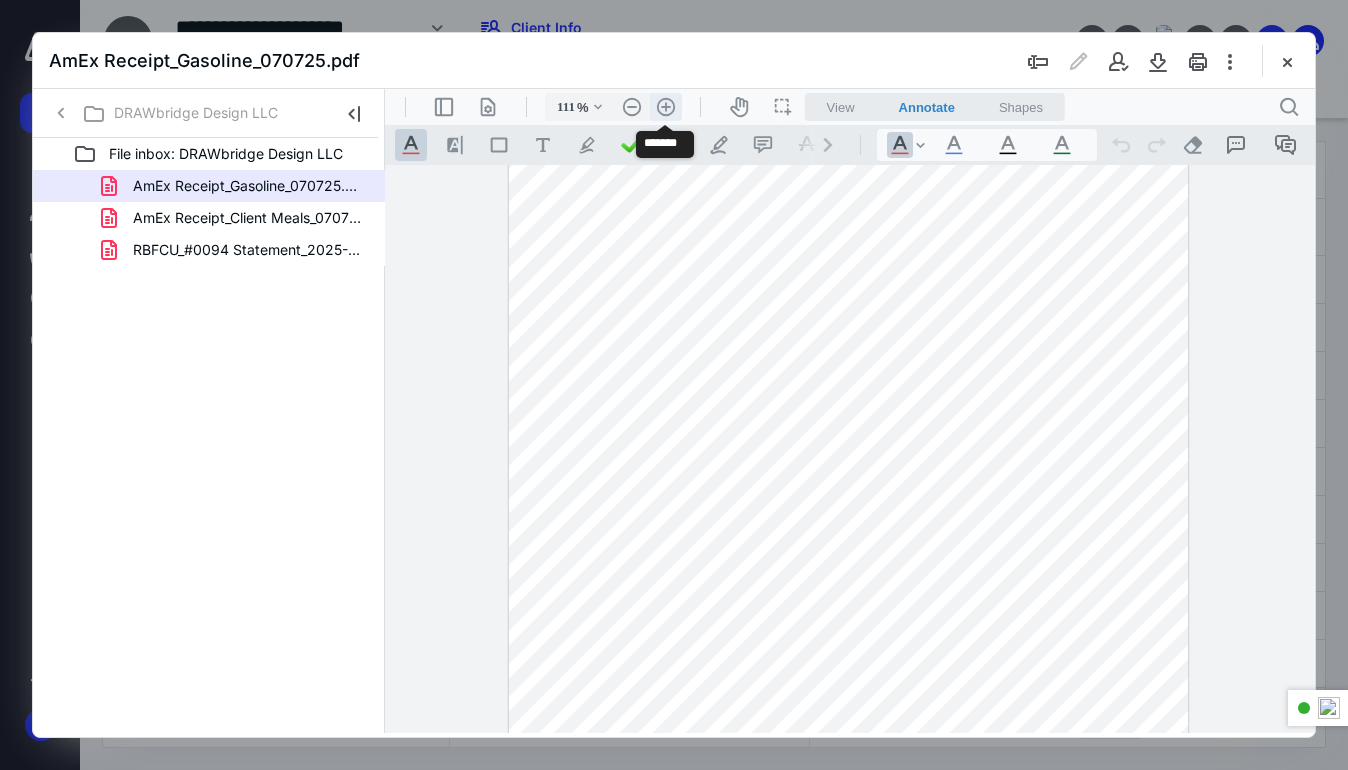click on ".cls-1{fill:#abb0c4;} icon - header - zoom - in - line" at bounding box center [666, 107] 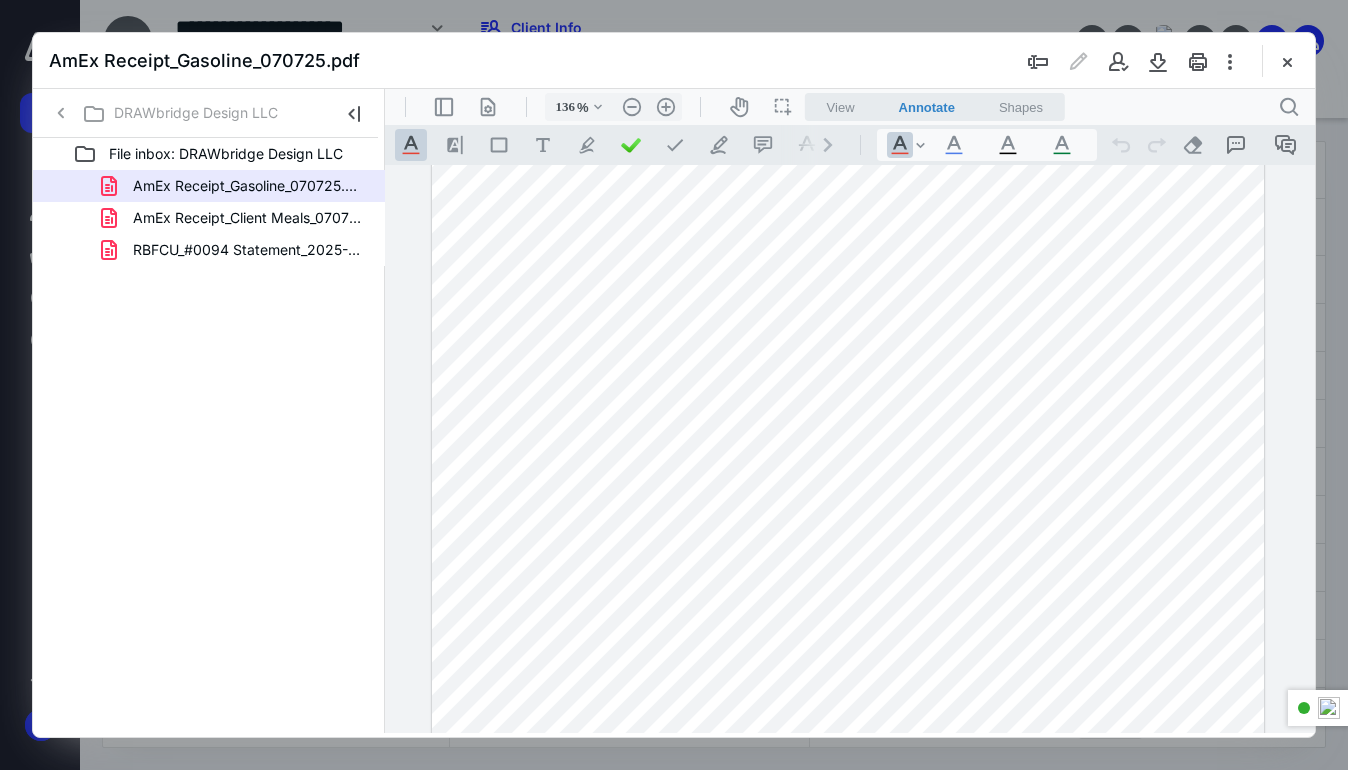 scroll, scrollTop: 0, scrollLeft: 0, axis: both 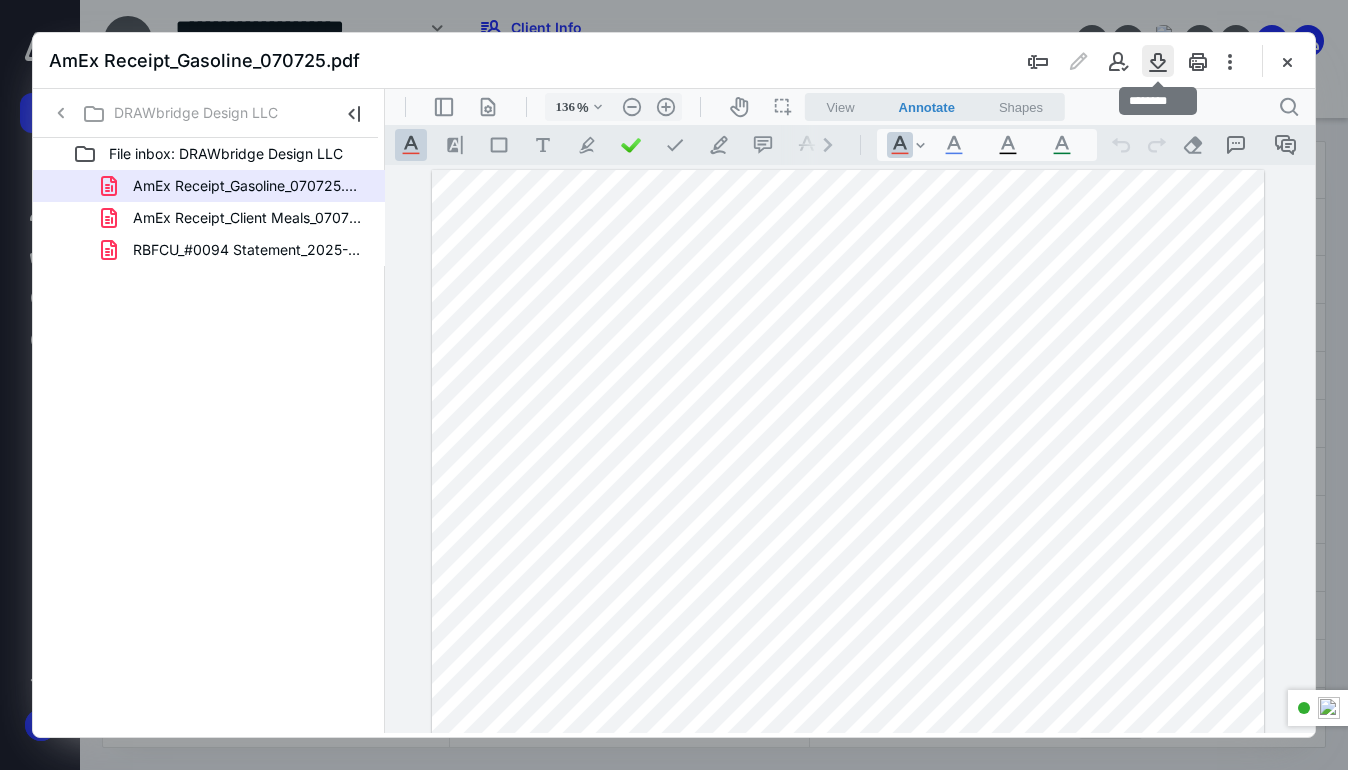 click at bounding box center (1158, 61) 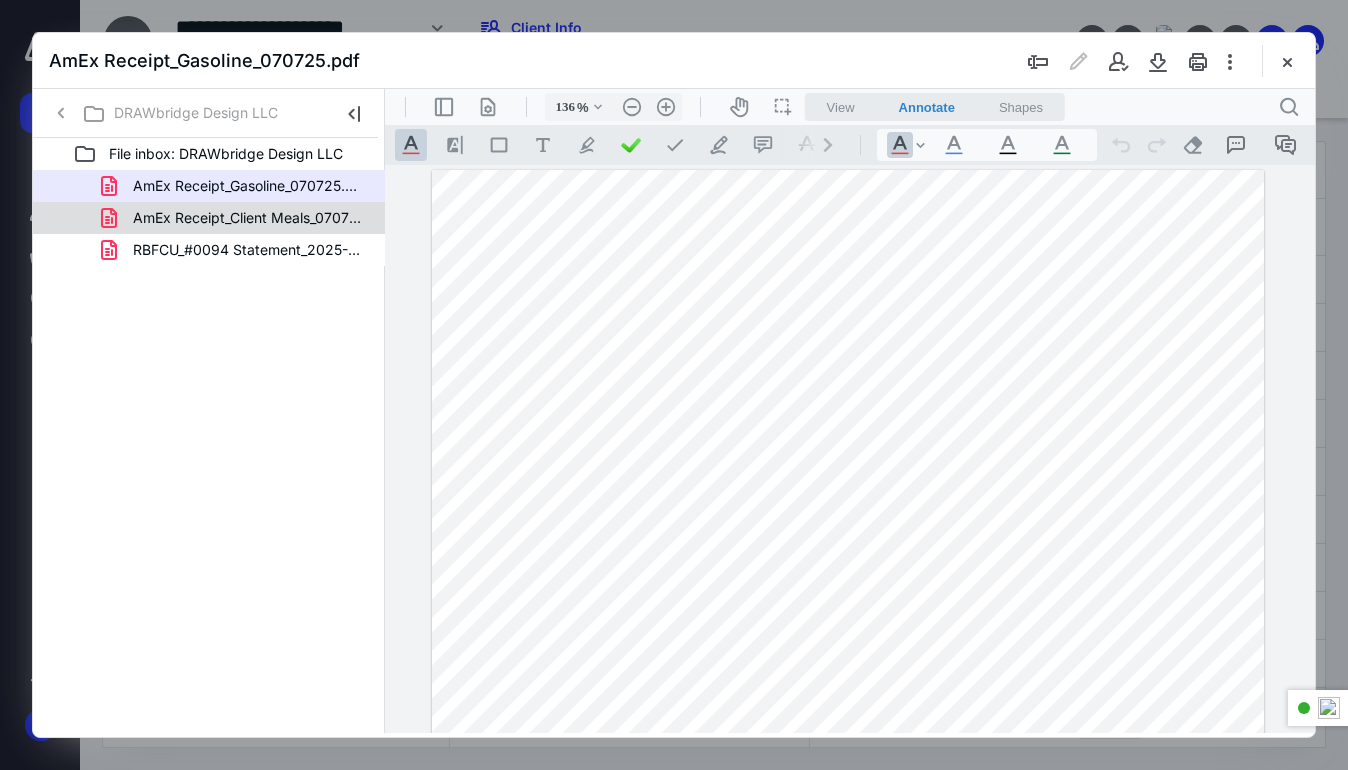 click on "AmEx Receipt_Client Meals_070725.pdf" at bounding box center (249, 218) 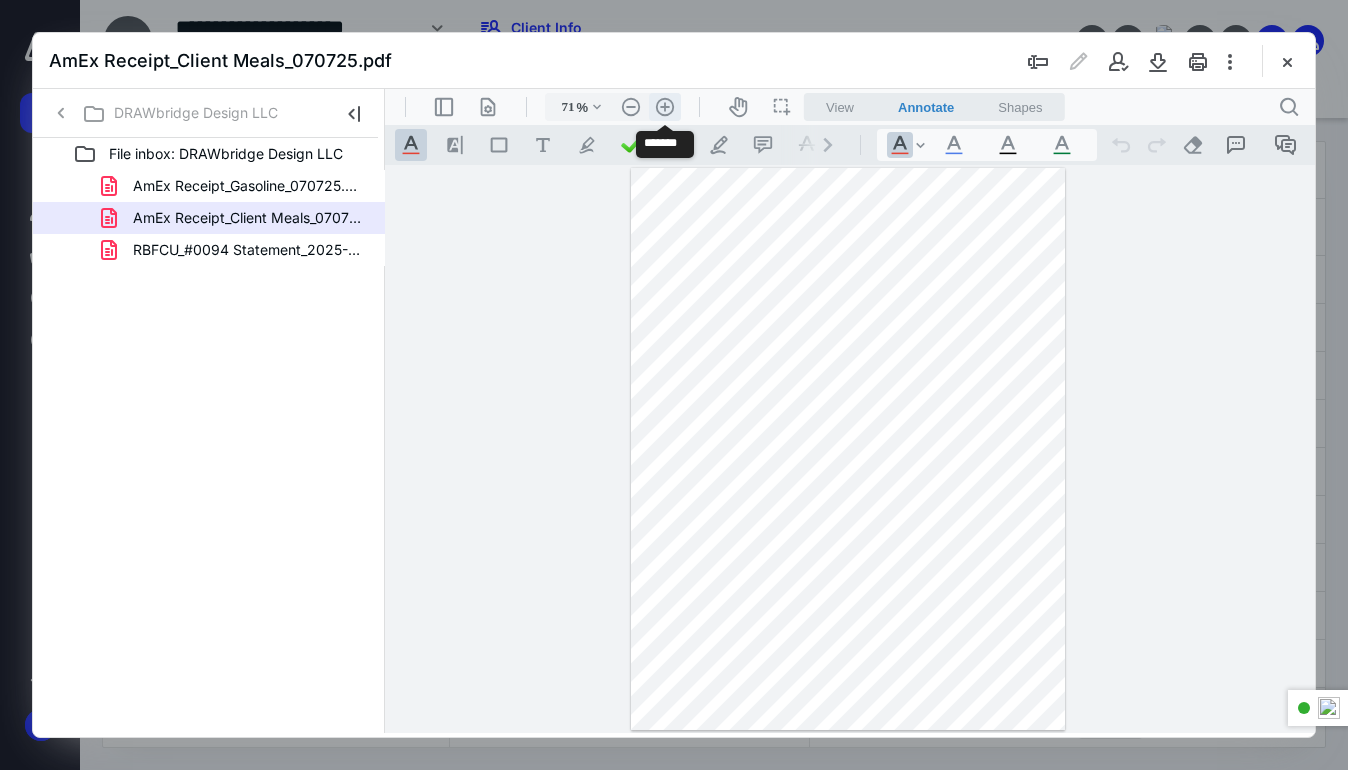 click on ".cls-1{fill:#abb0c4;} icon - header - zoom - in - line" at bounding box center [665, 107] 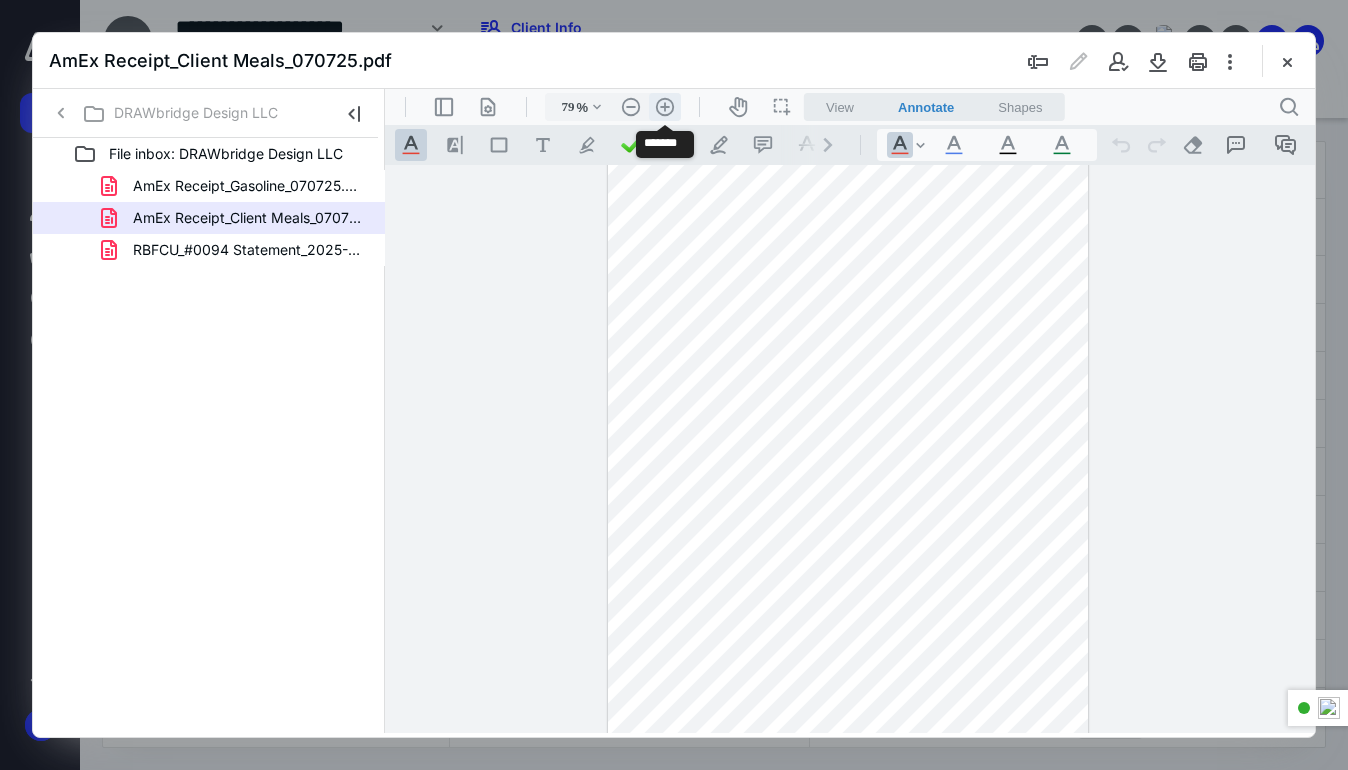 click on ".cls-1{fill:#abb0c4;} icon - header - zoom - in - line" at bounding box center [665, 107] 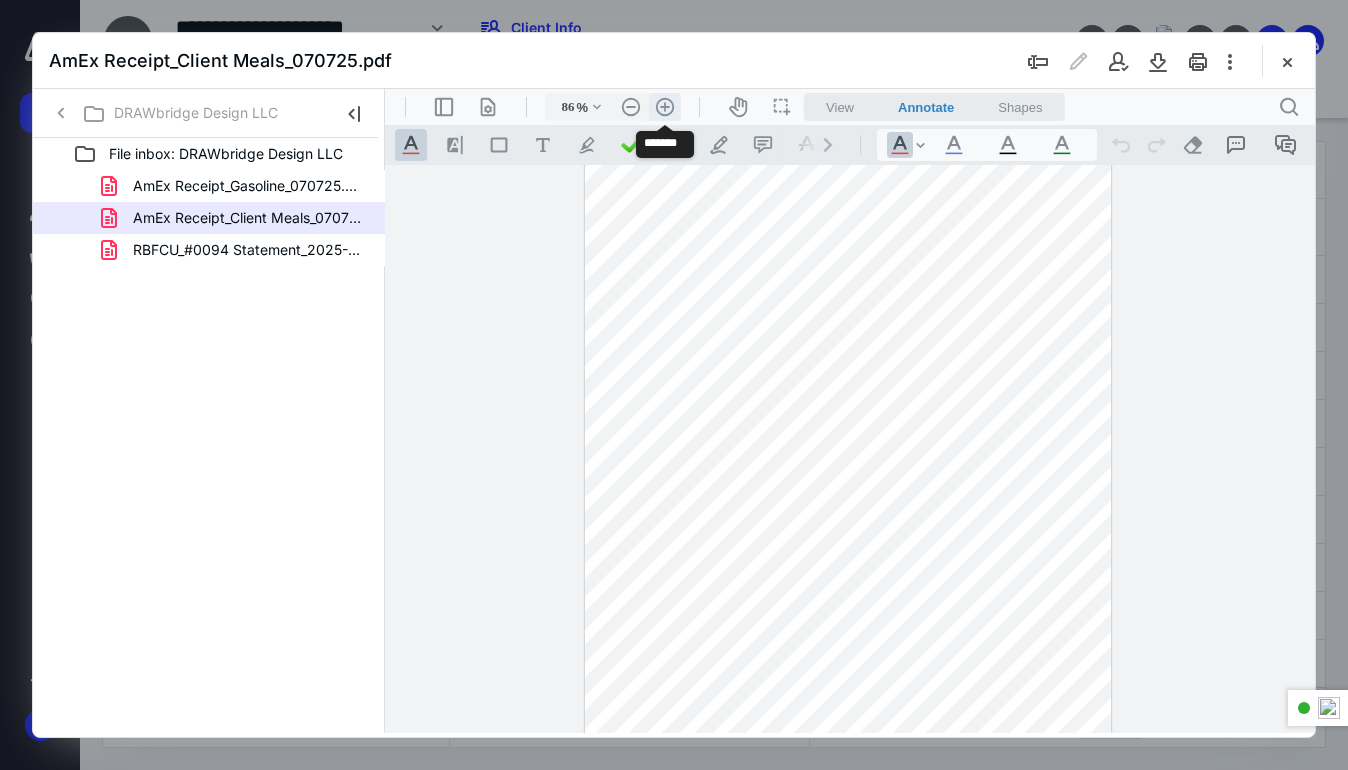click on ".cls-1{fill:#abb0c4;} icon - header - zoom - in - line" at bounding box center (665, 107) 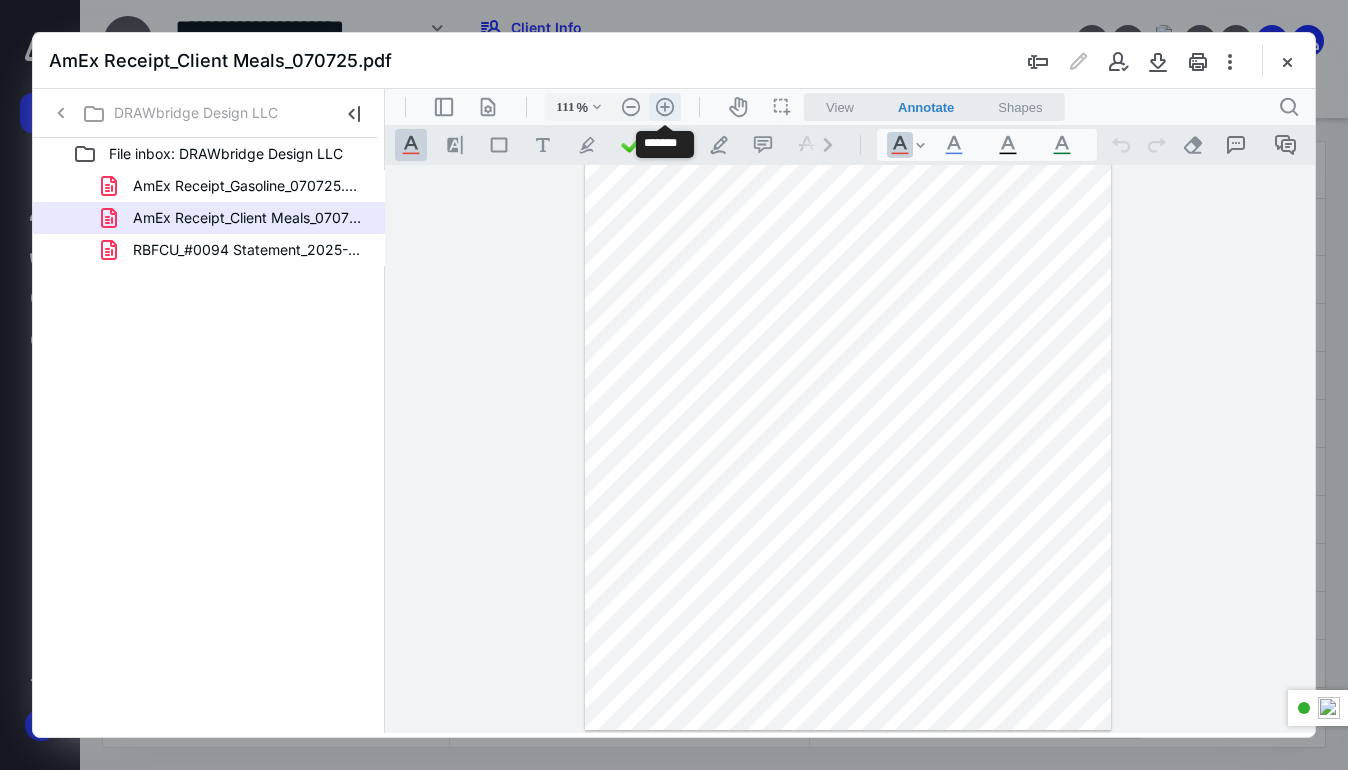 click on ".cls-1{fill:#abb0c4;} icon - header - zoom - in - line" at bounding box center (665, 107) 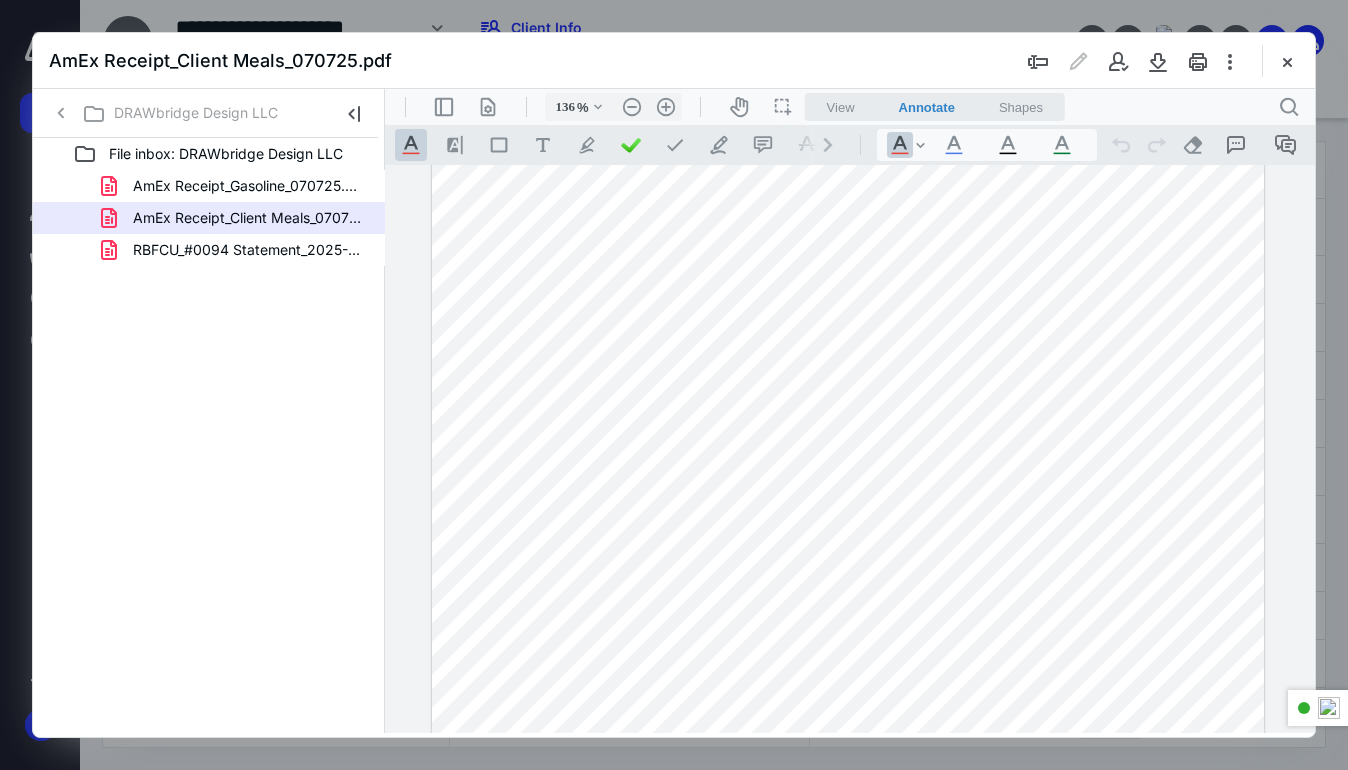 scroll, scrollTop: 19, scrollLeft: 0, axis: vertical 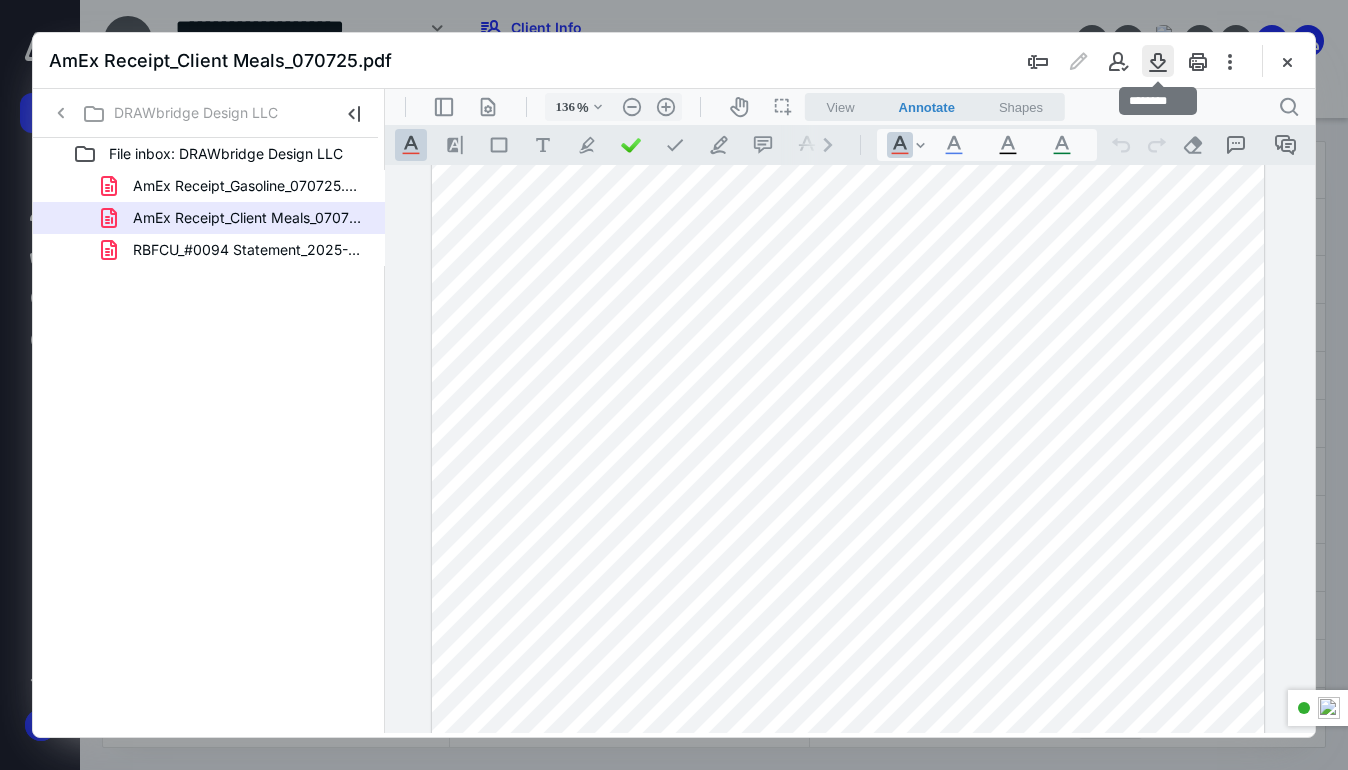 click at bounding box center (1158, 61) 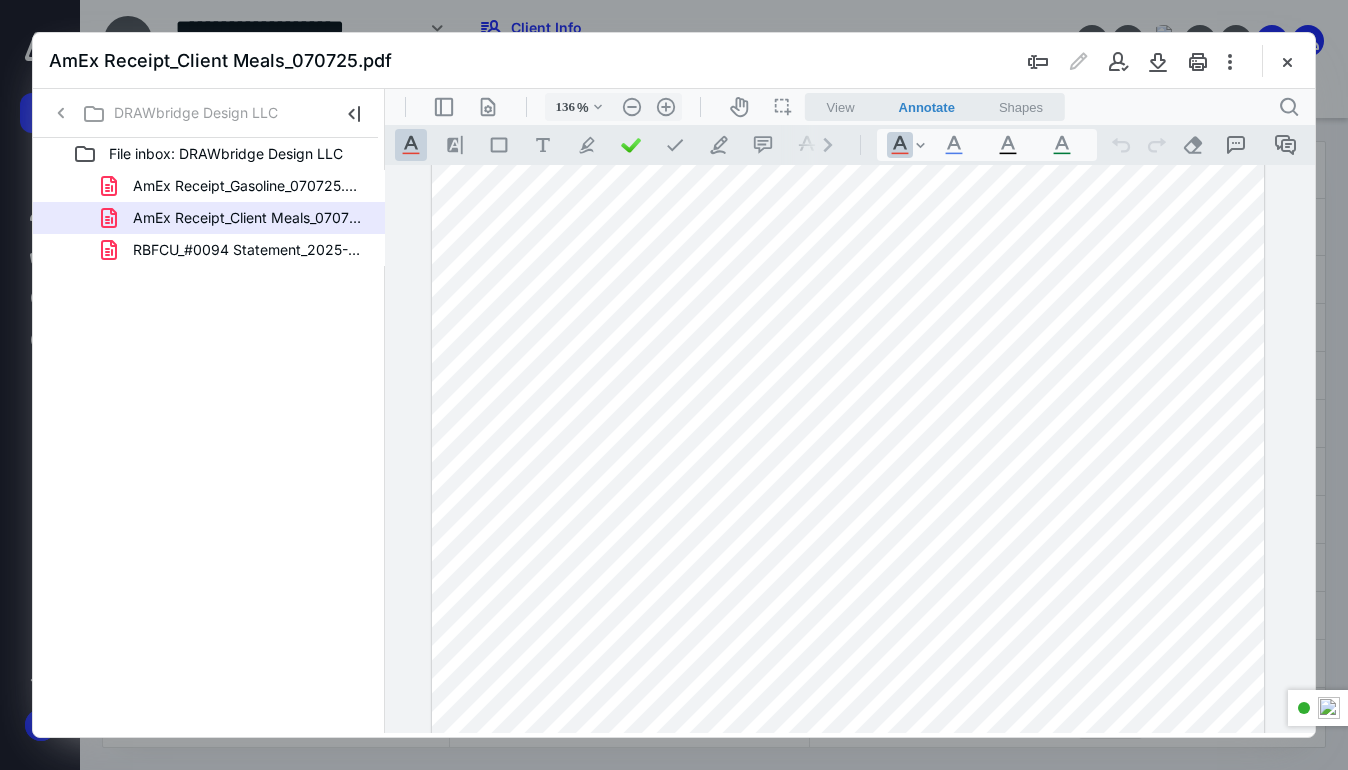 scroll, scrollTop: 419, scrollLeft: 0, axis: vertical 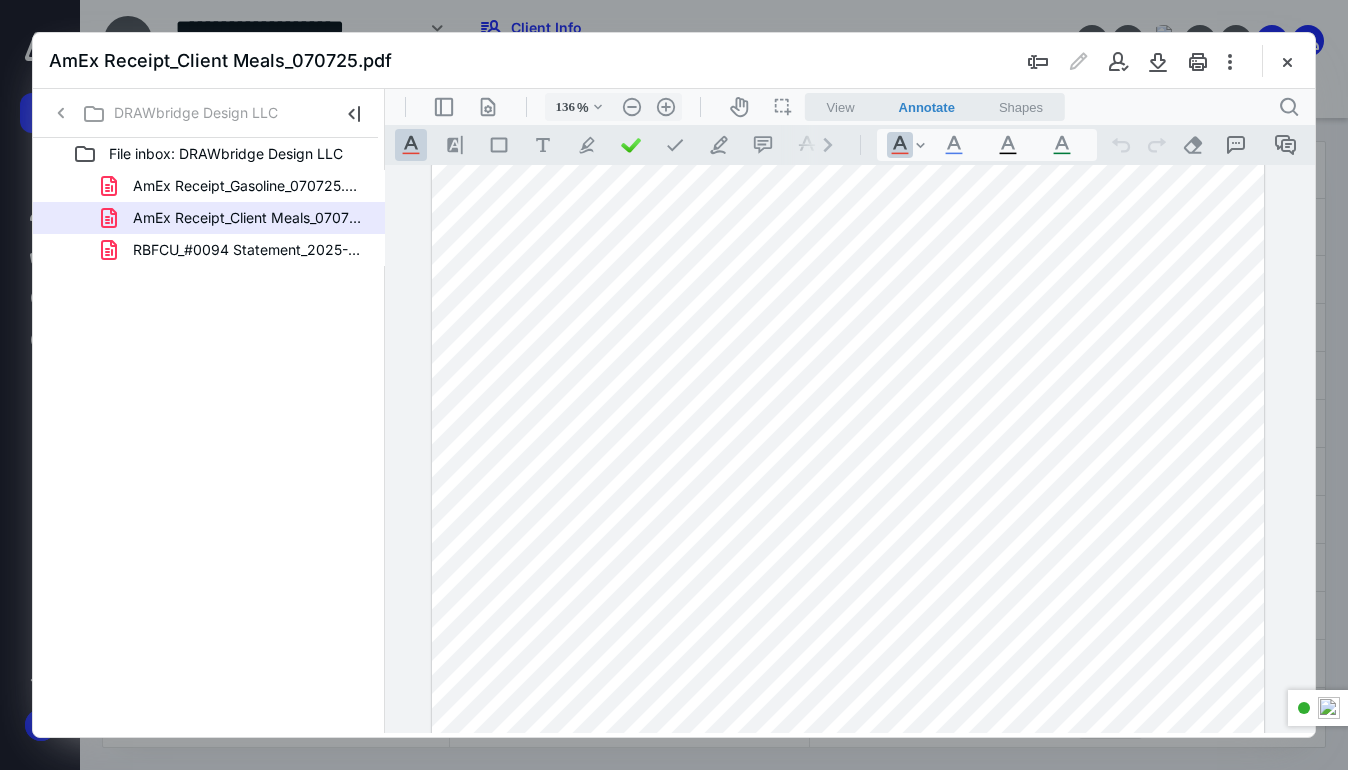 click on "RBFCU_#0094 Statement_2025-06.pdf" at bounding box center [237, 250] 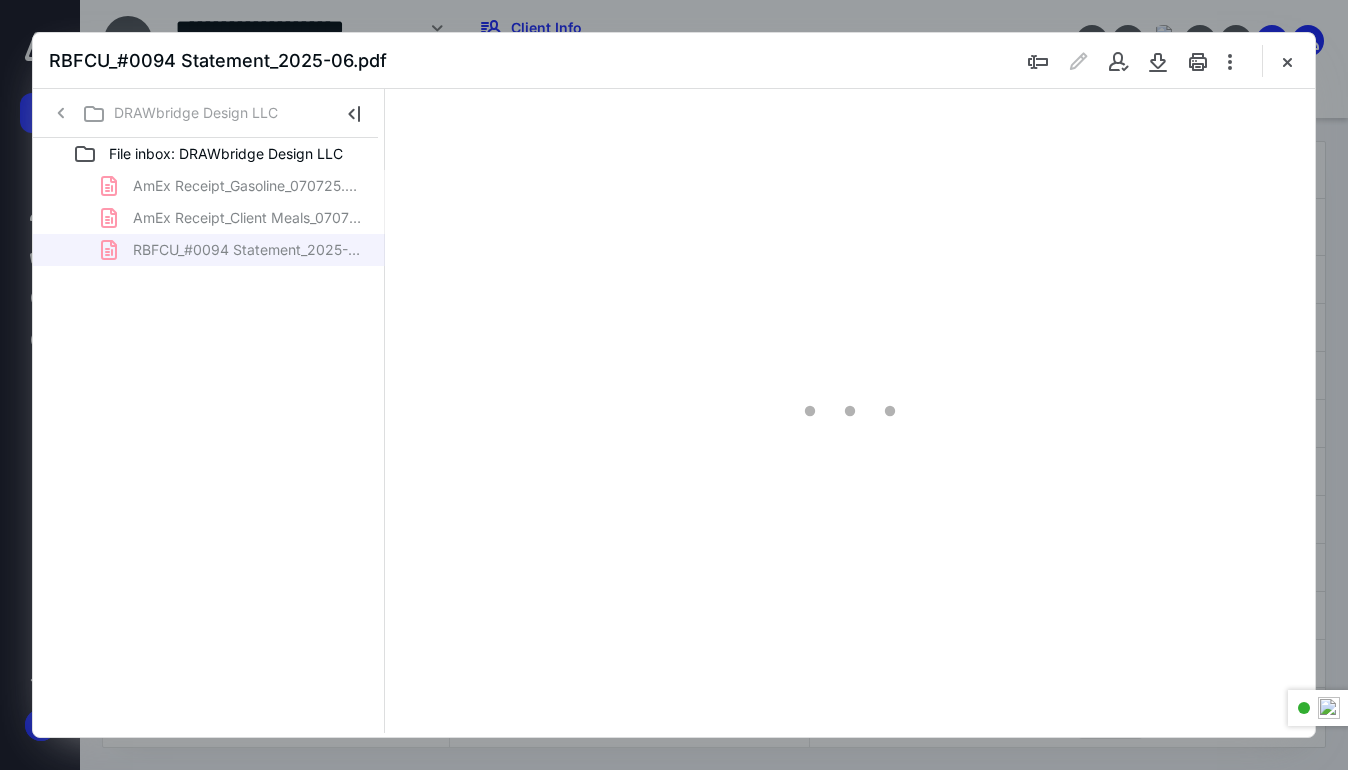 scroll, scrollTop: 79, scrollLeft: 0, axis: vertical 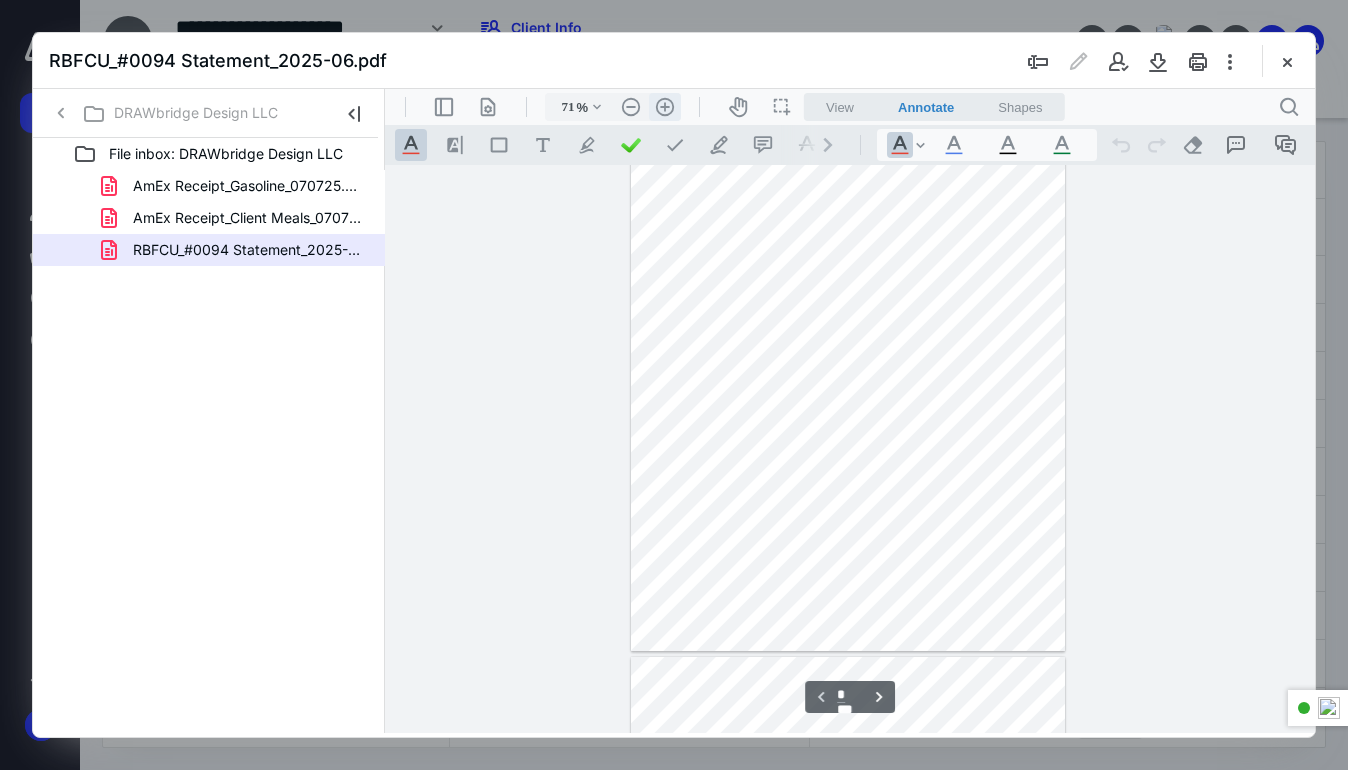 click on ".cls-1{fill:#abb0c4;} icon - header - zoom - in - line" at bounding box center [665, 107] 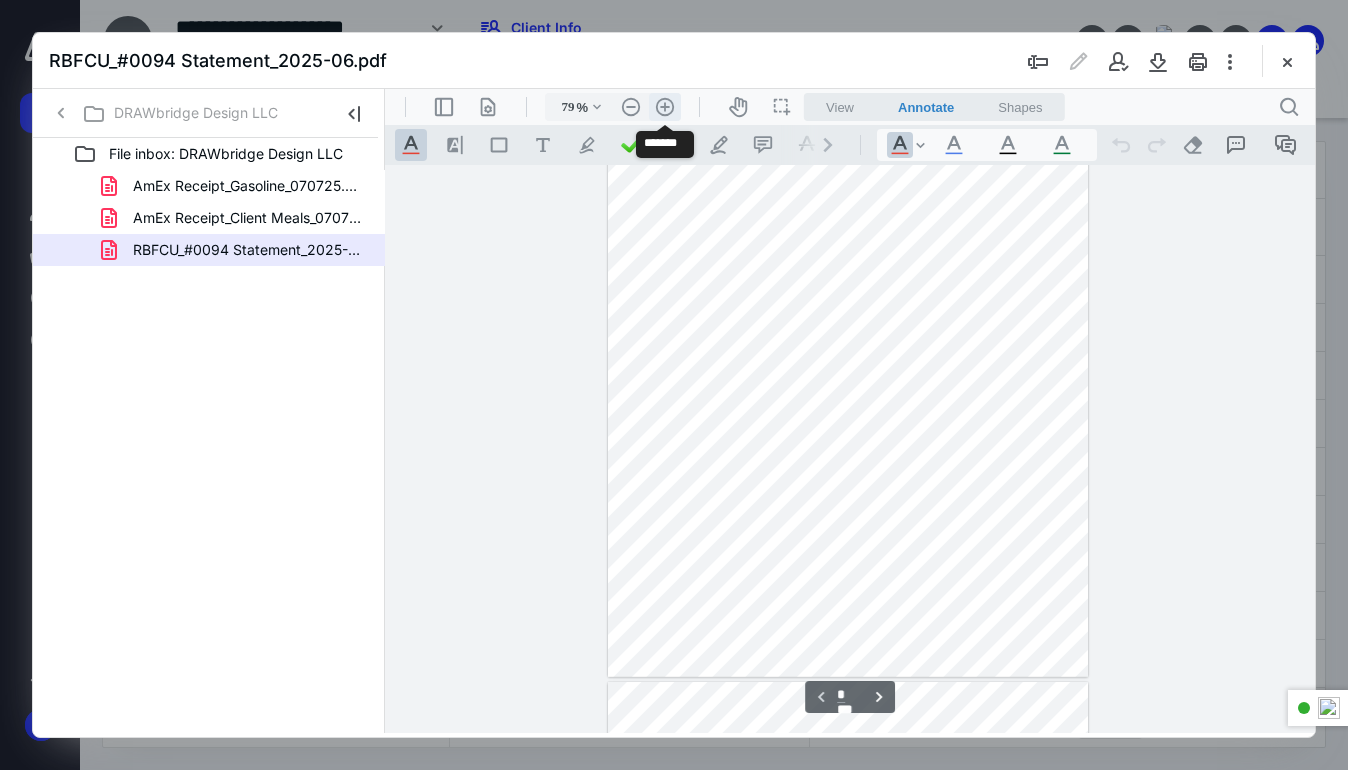 click on ".cls-1{fill:#abb0c4;} icon - header - zoom - in - line" at bounding box center (665, 107) 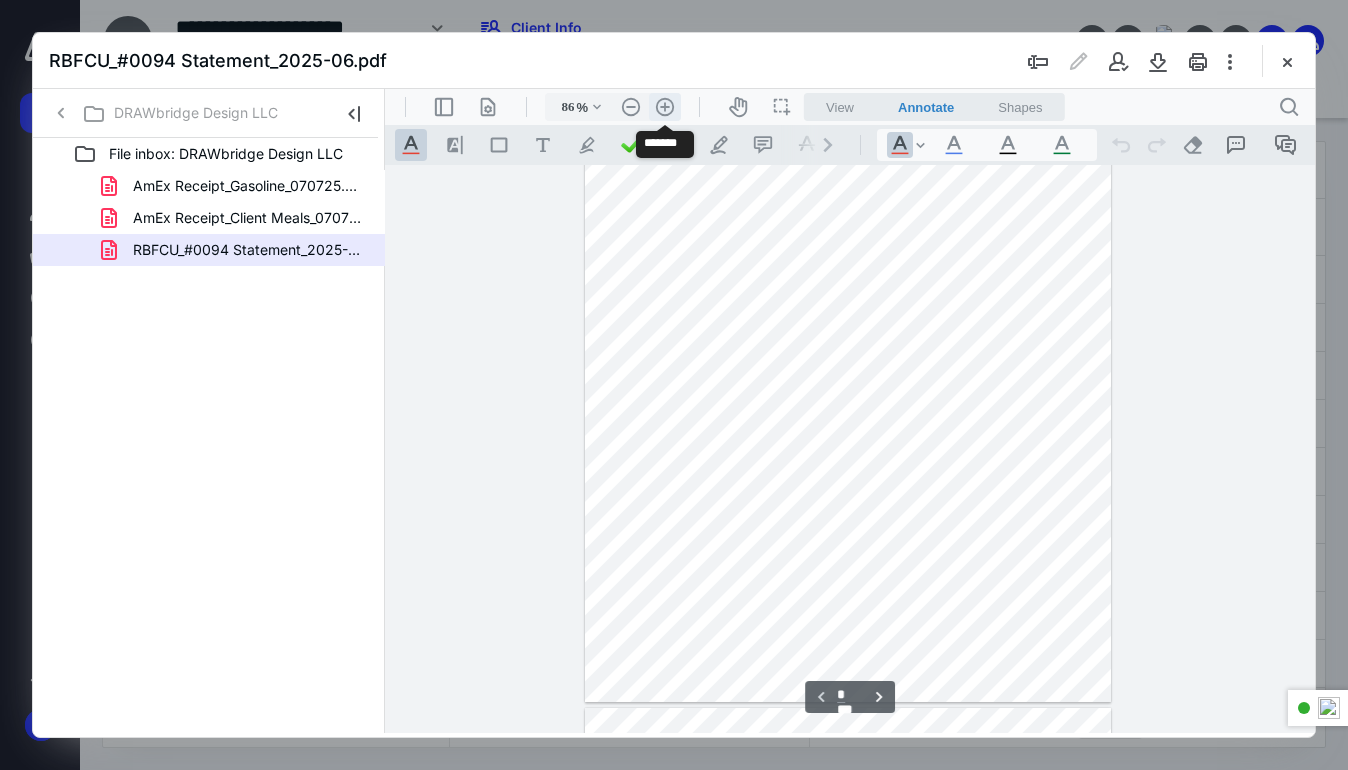 click on ".cls-1{fill:#abb0c4;} icon - header - zoom - in - line" at bounding box center [665, 107] 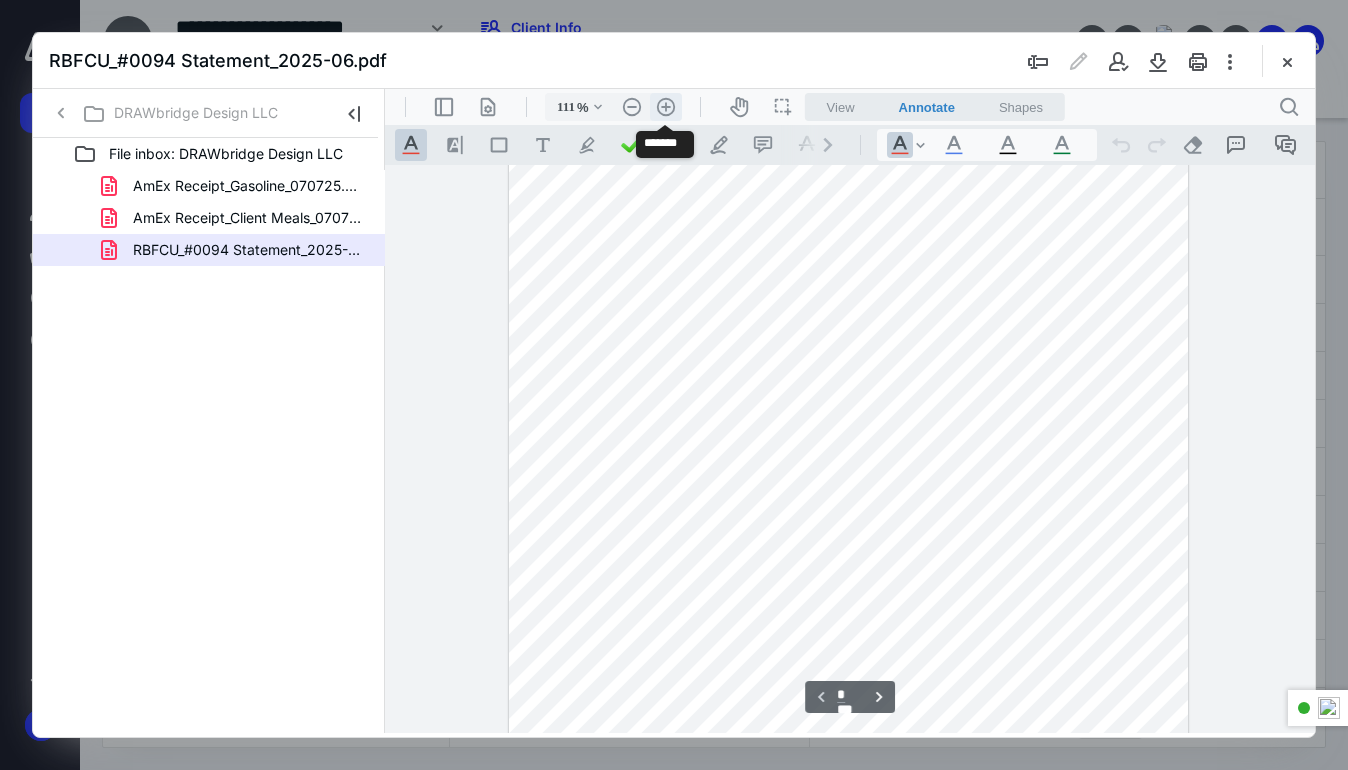 click on ".cls-1{fill:#abb0c4;} icon - header - zoom - in - line" at bounding box center (666, 107) 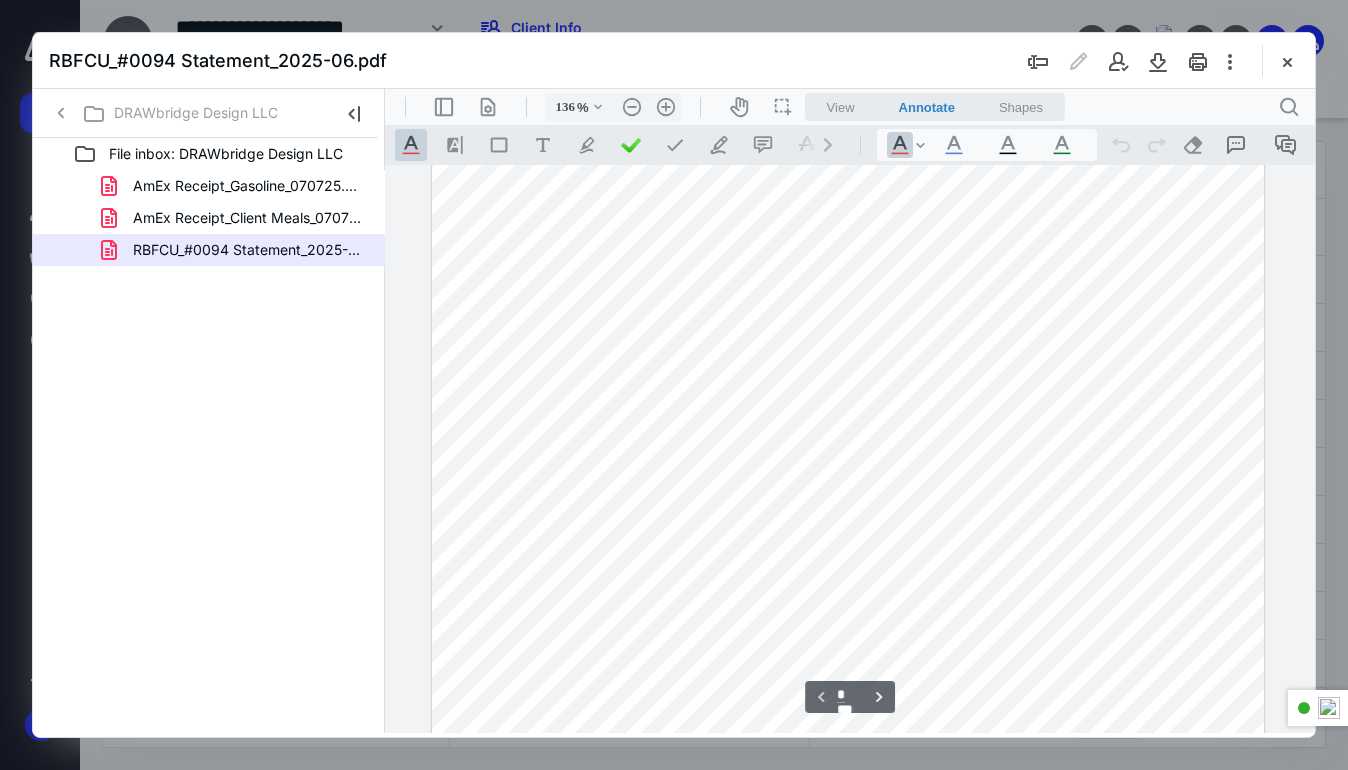 scroll, scrollTop: 100, scrollLeft: 0, axis: vertical 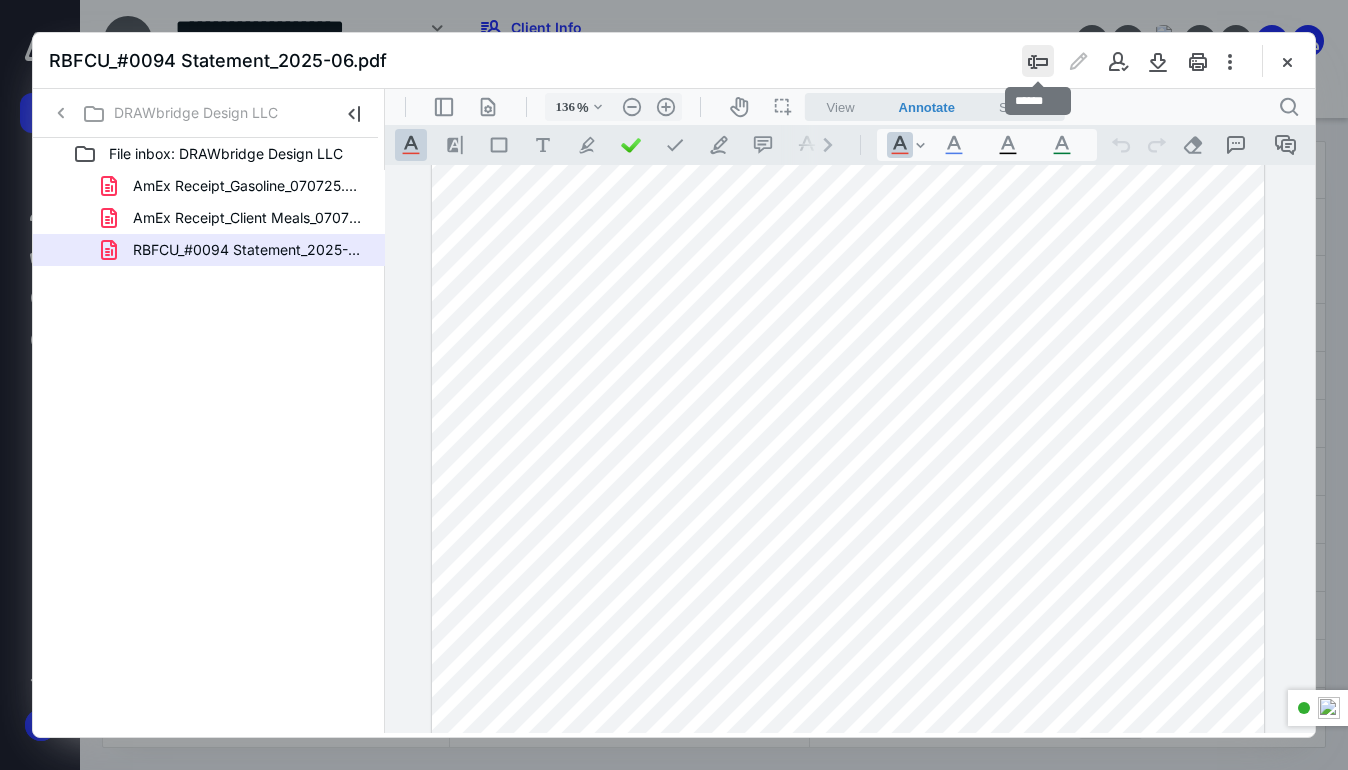 click at bounding box center [1038, 61] 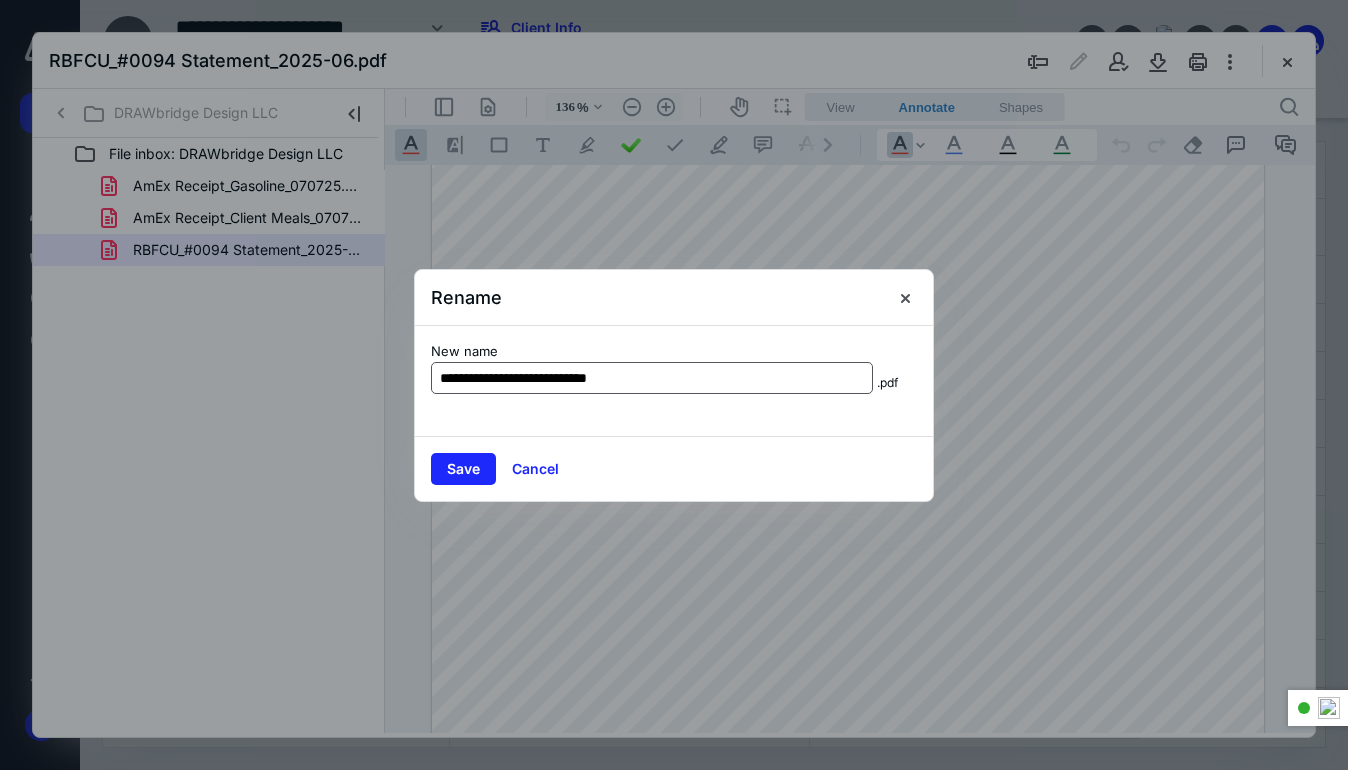 click on "**********" at bounding box center (652, 378) 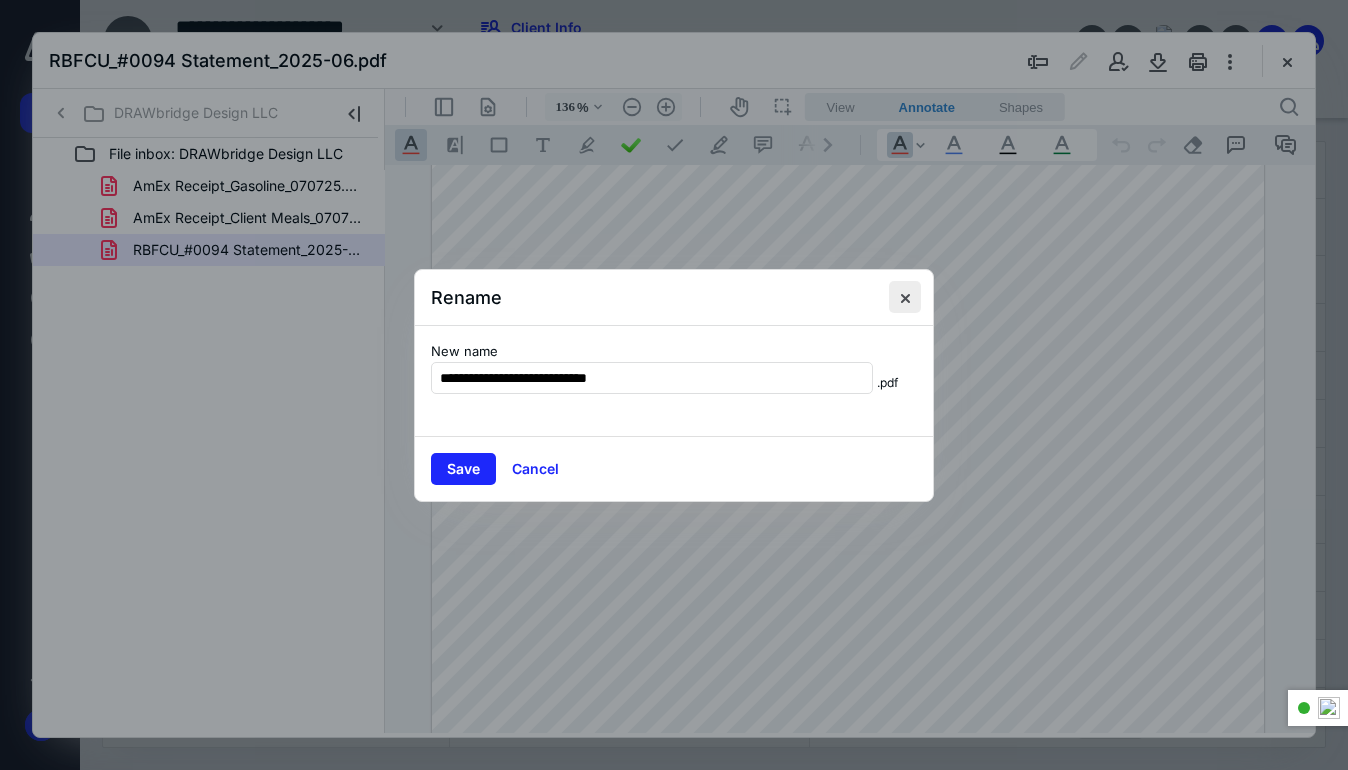 click at bounding box center (905, 297) 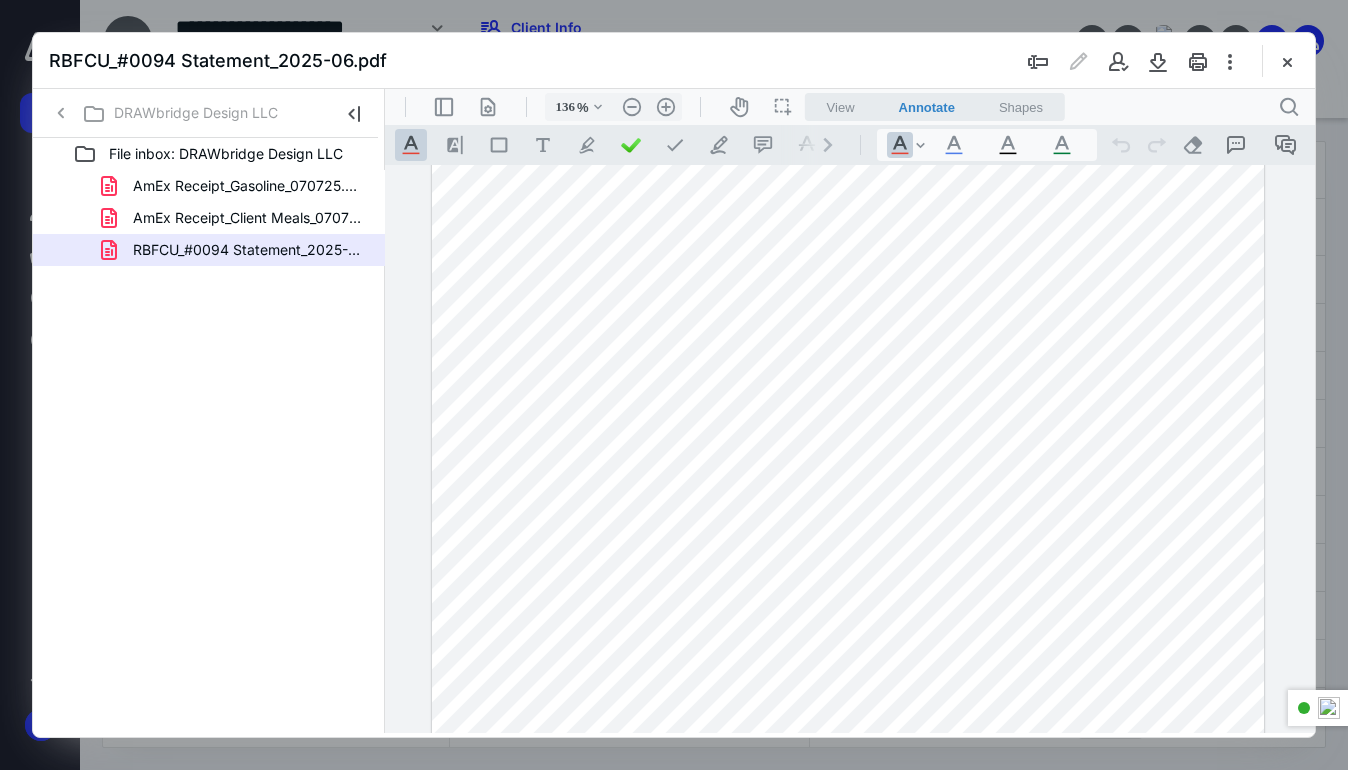 scroll, scrollTop: 0, scrollLeft: 0, axis: both 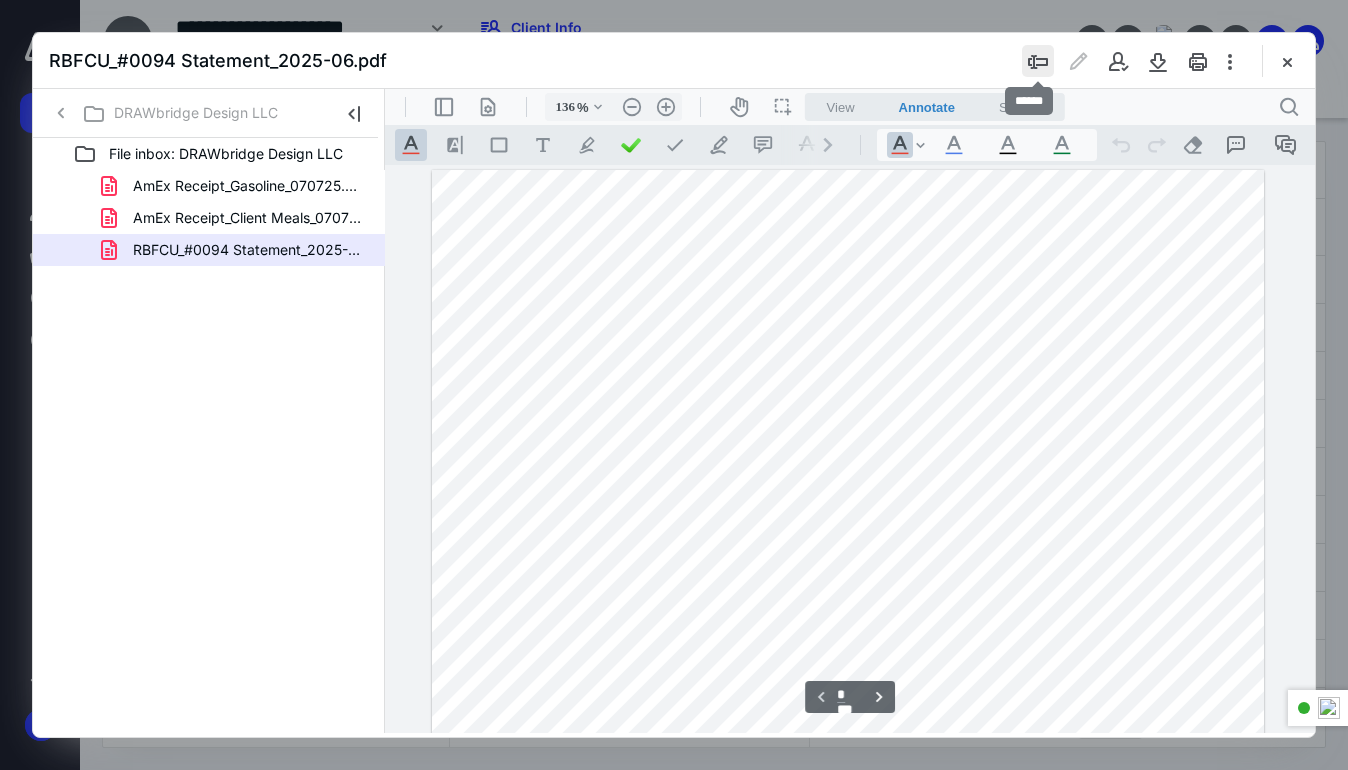 click at bounding box center [1038, 61] 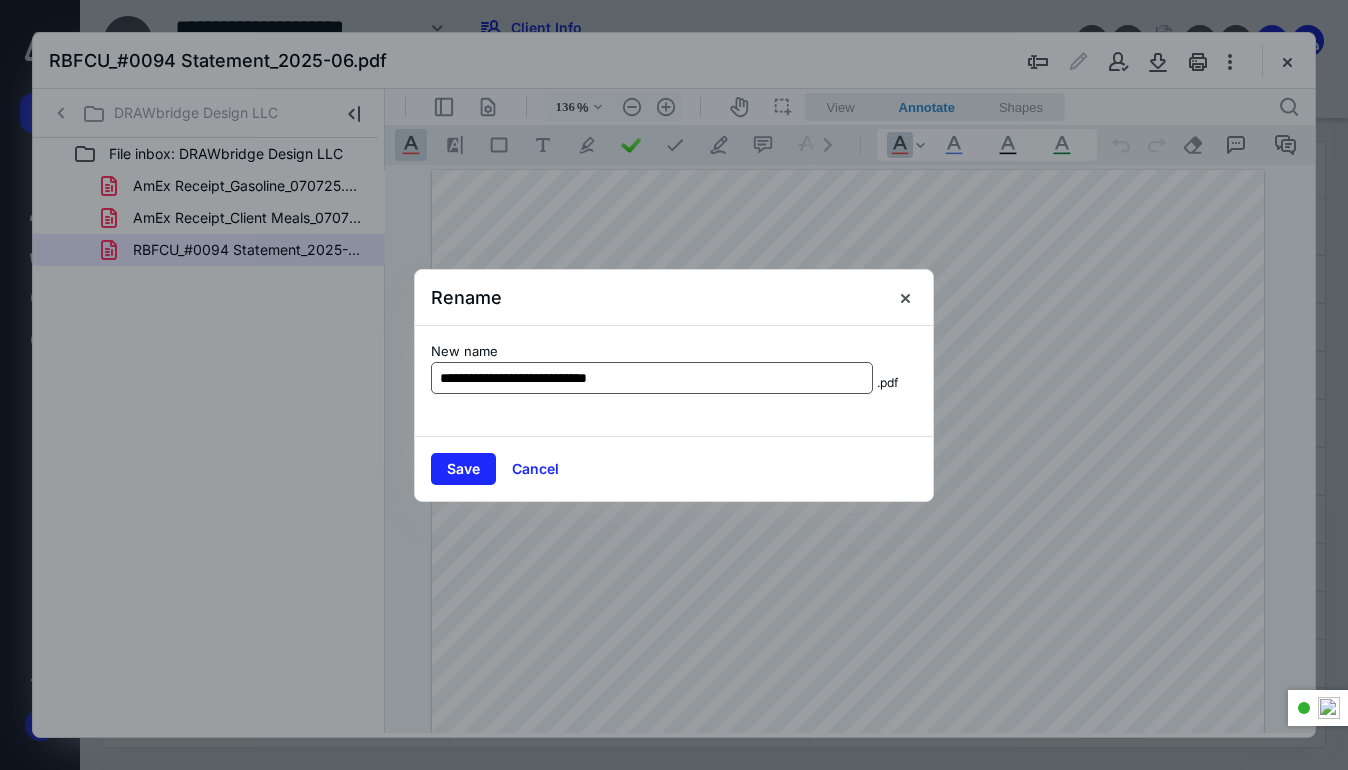 click on "**********" at bounding box center (652, 378) 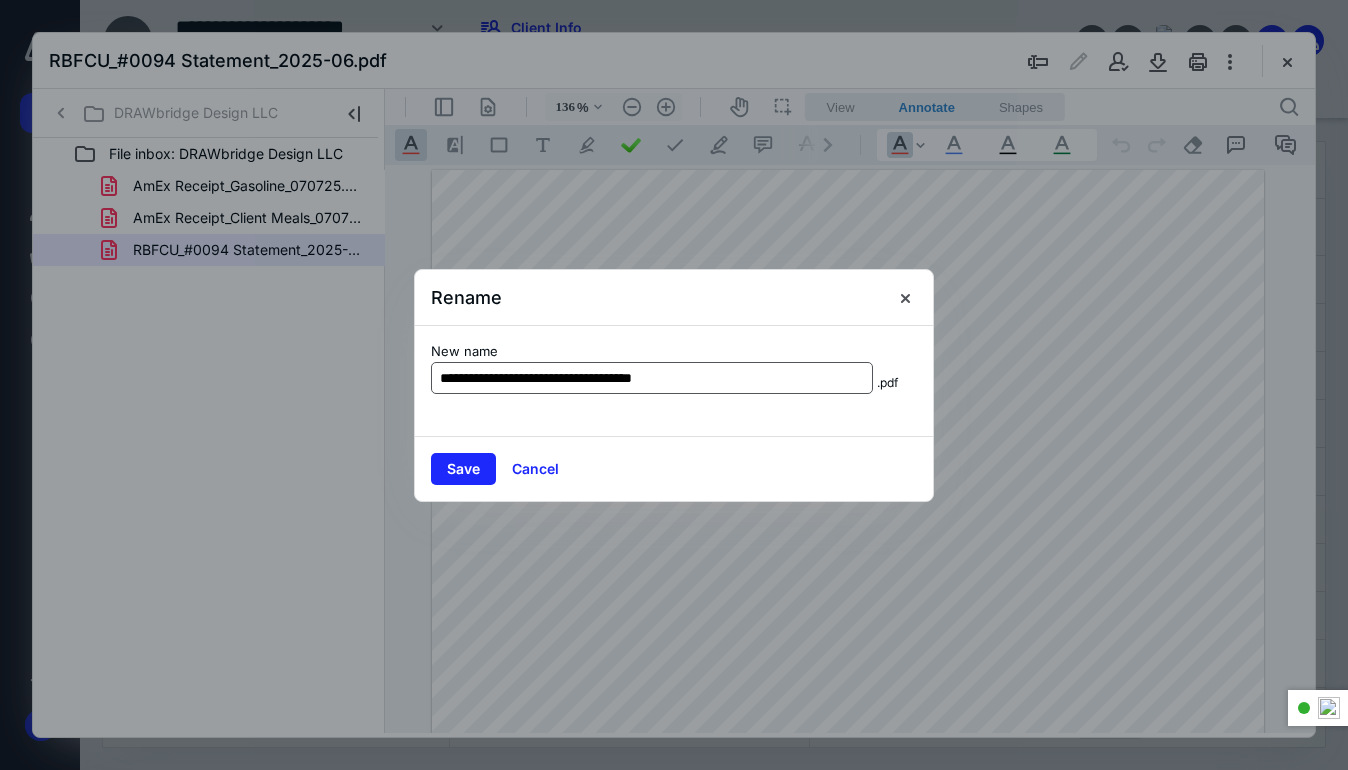 click on "**********" at bounding box center [652, 378] 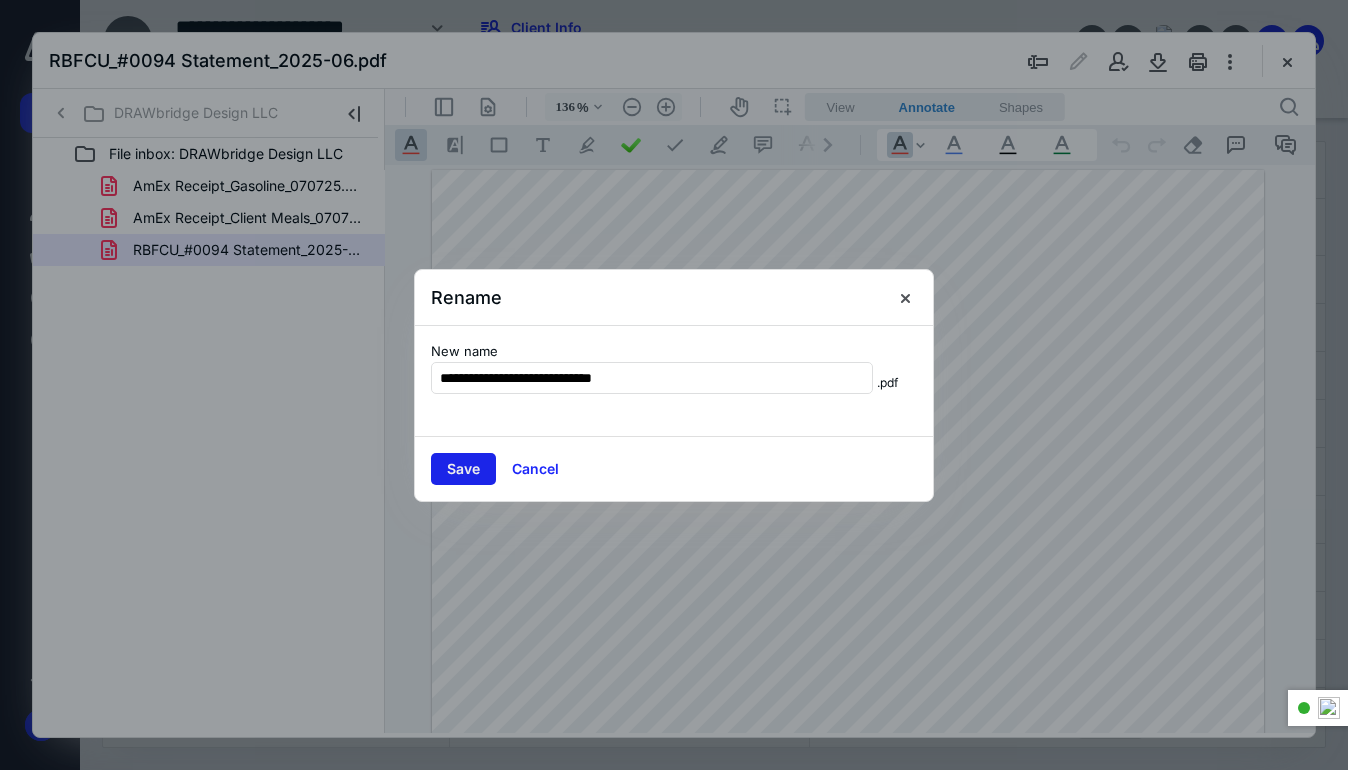 type on "**********" 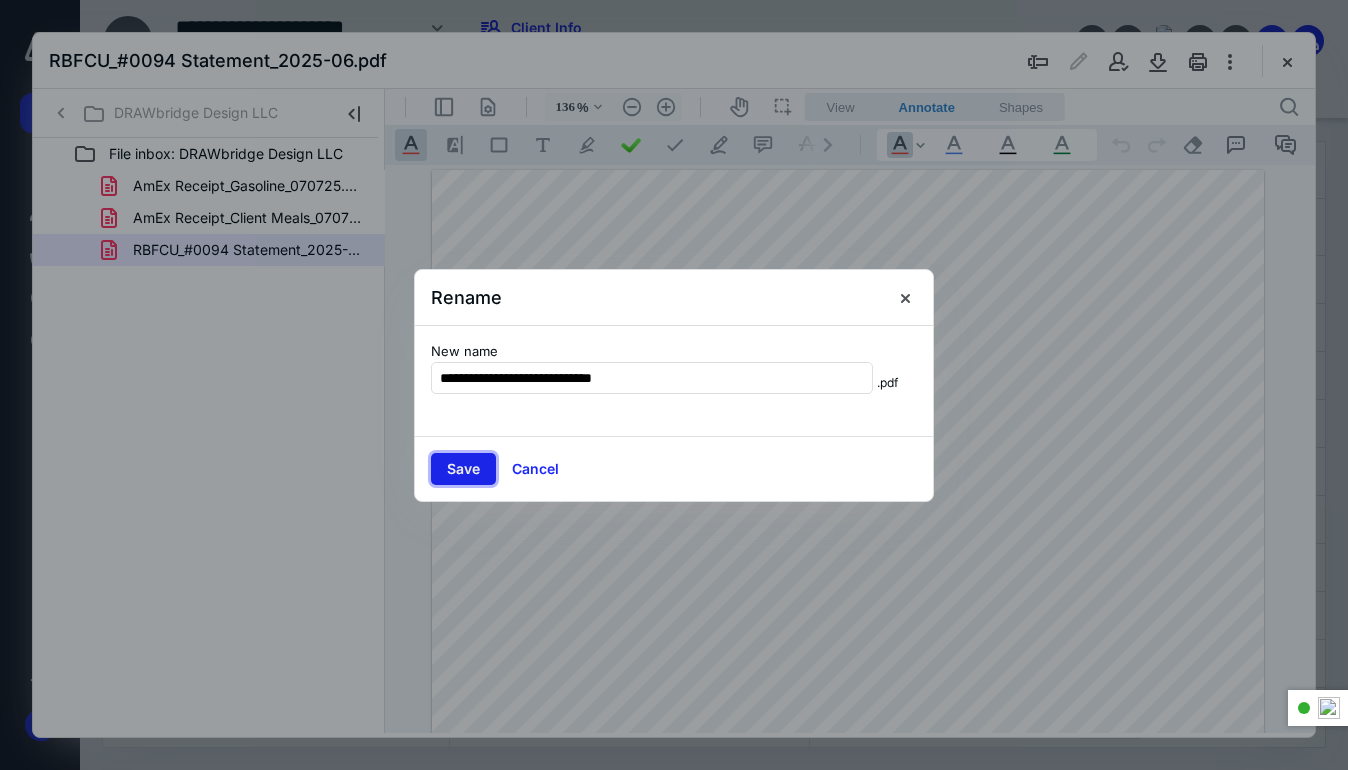 click on "Save" at bounding box center (463, 469) 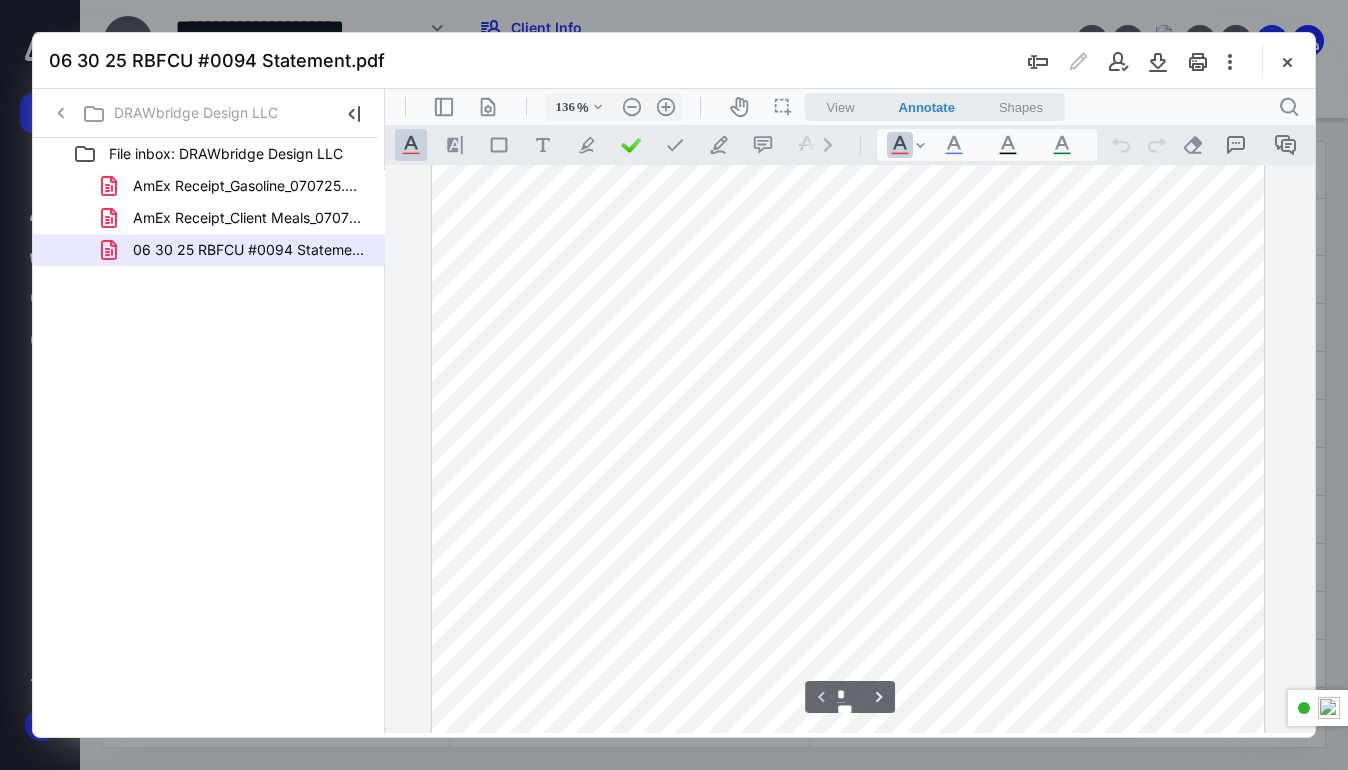 scroll, scrollTop: 400, scrollLeft: 0, axis: vertical 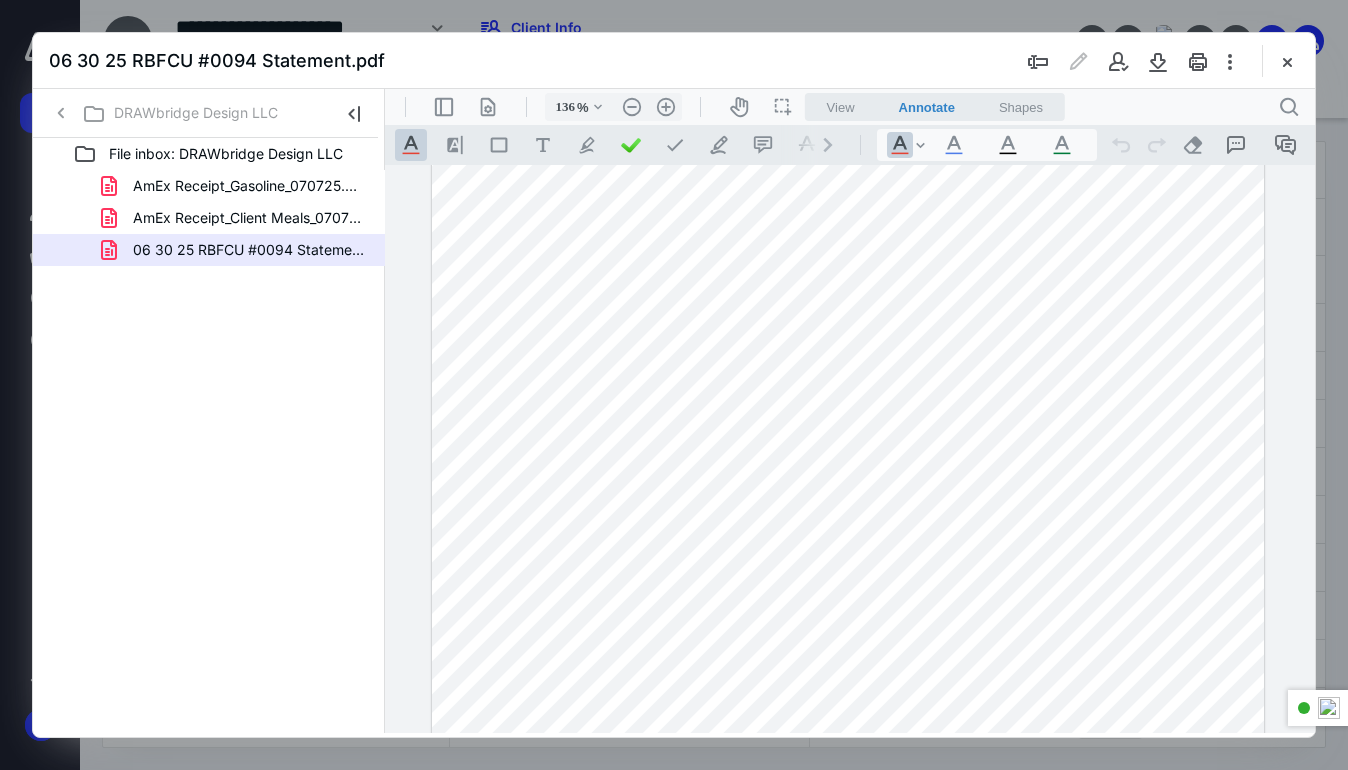 click at bounding box center (1287, 61) 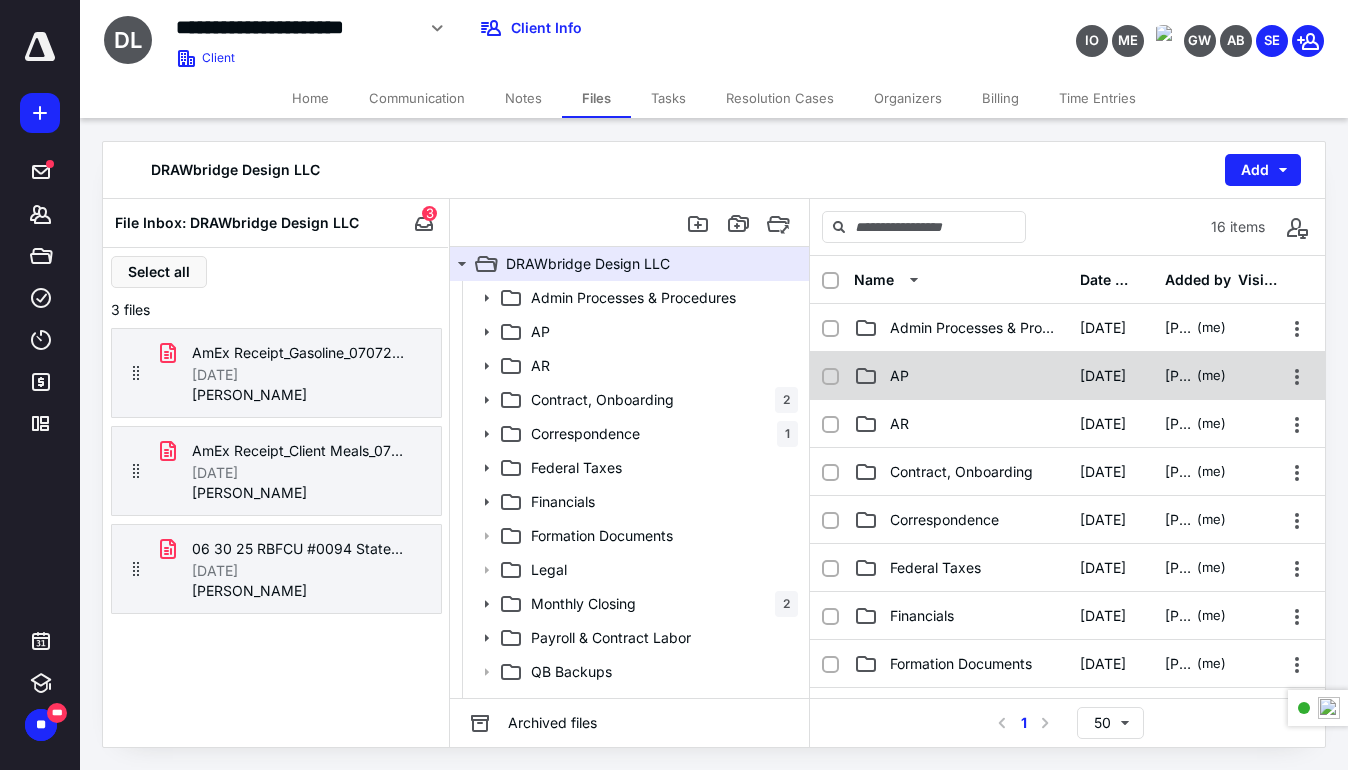 click 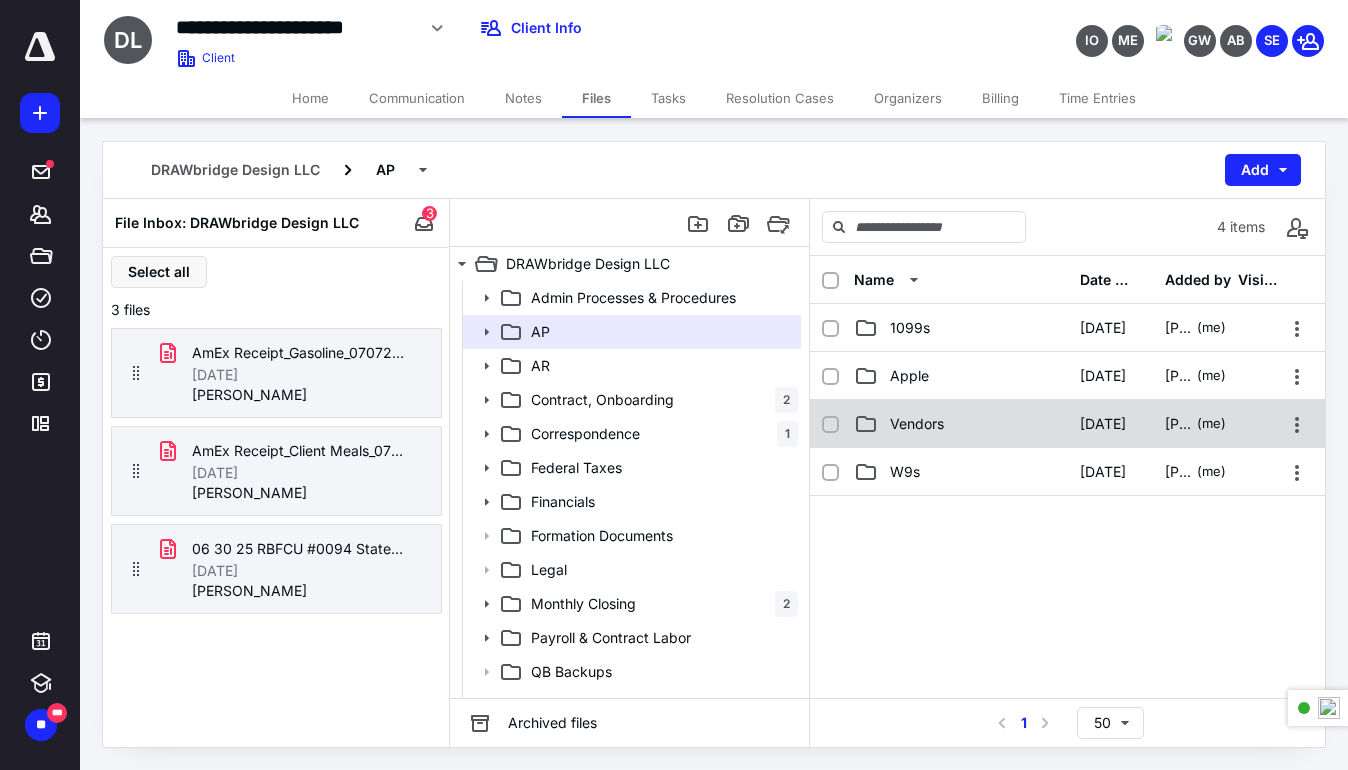 click 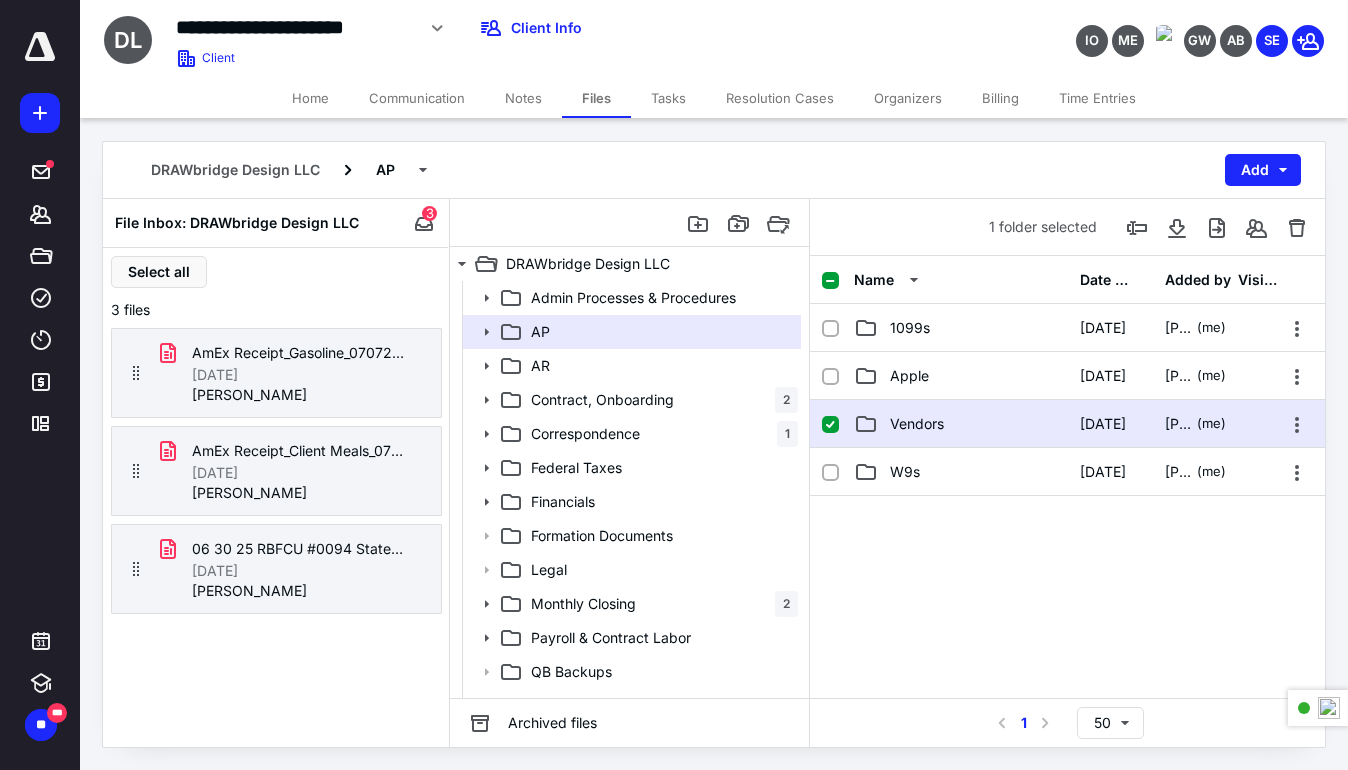 click 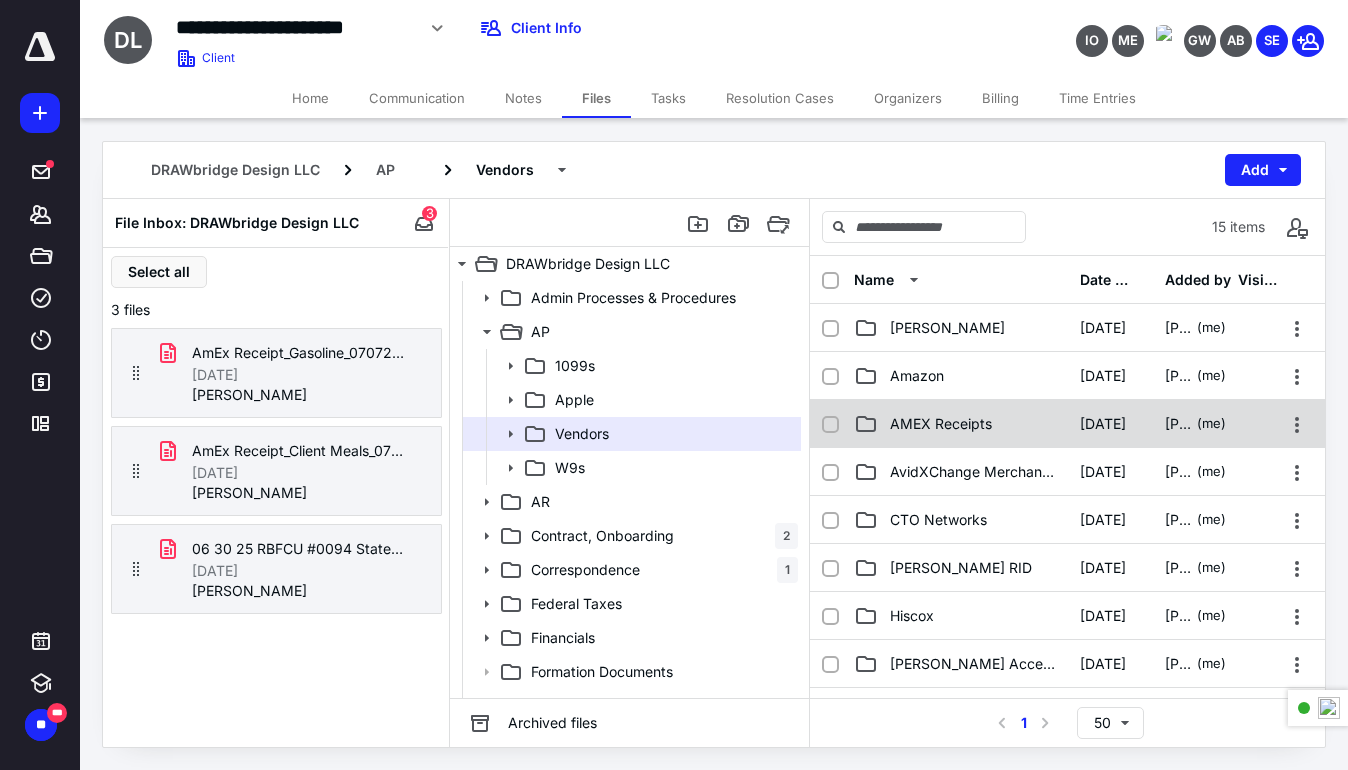 click 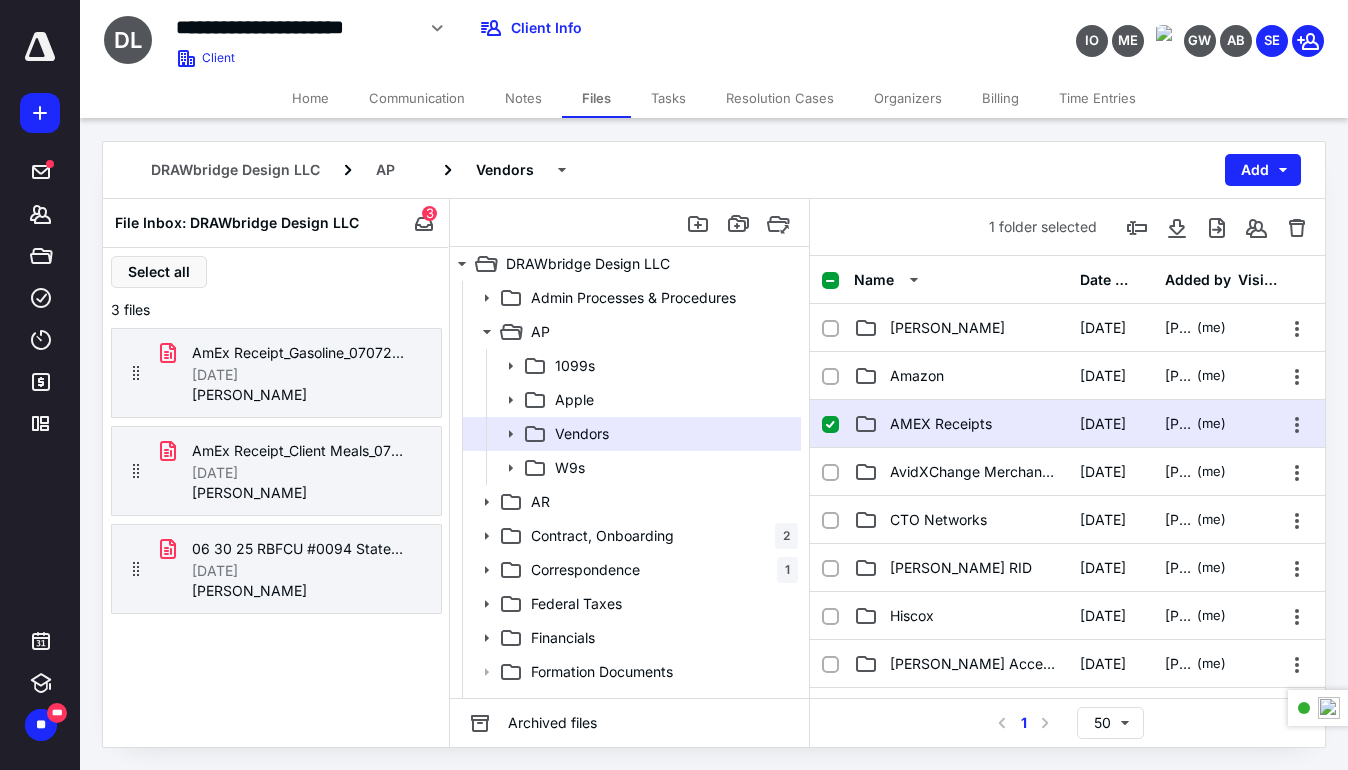 click 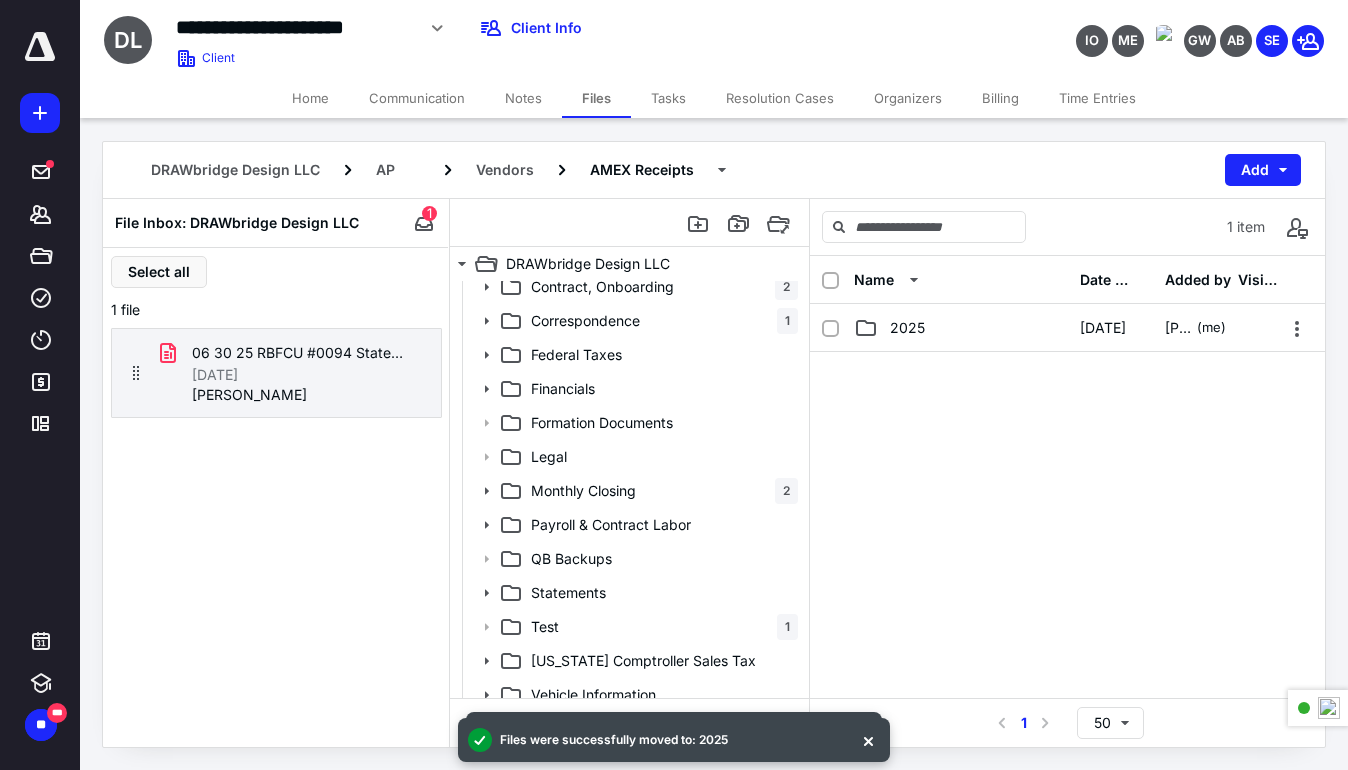 scroll, scrollTop: 773, scrollLeft: 0, axis: vertical 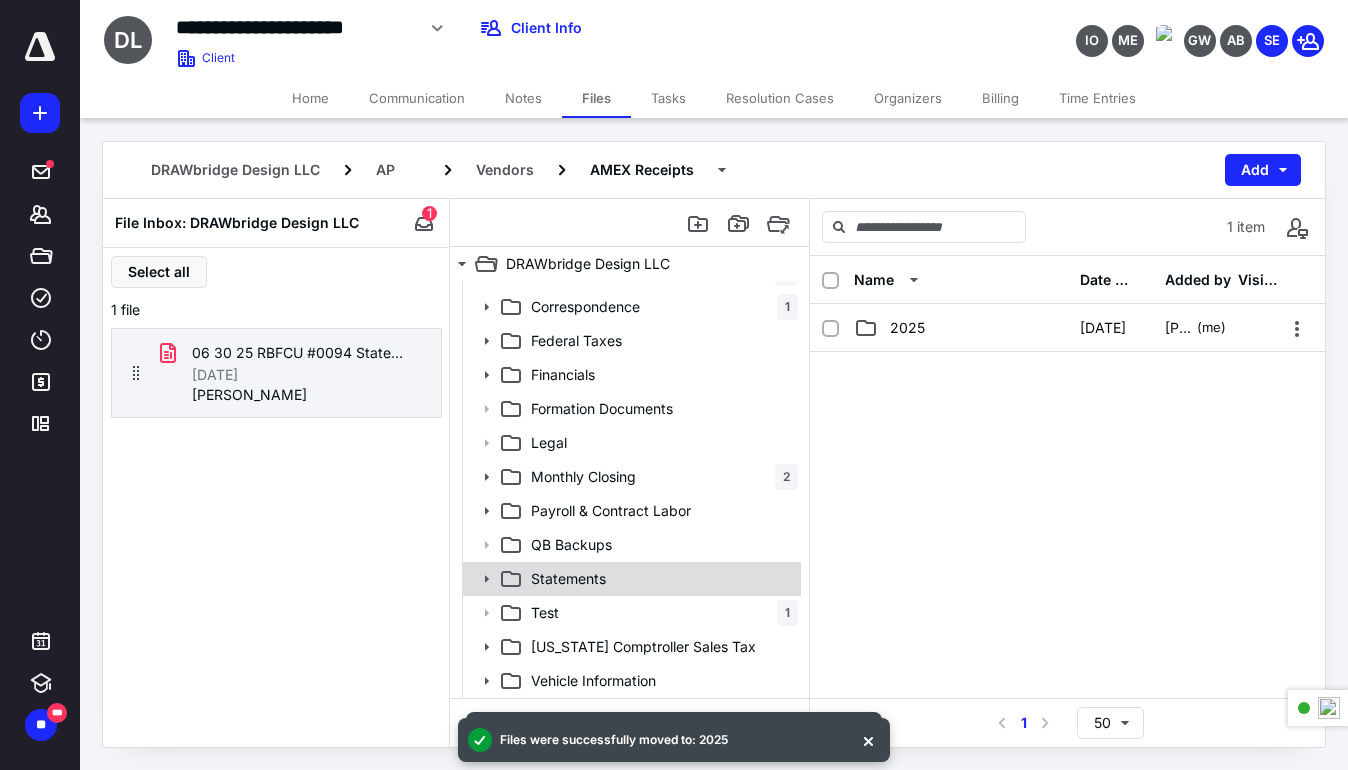 click 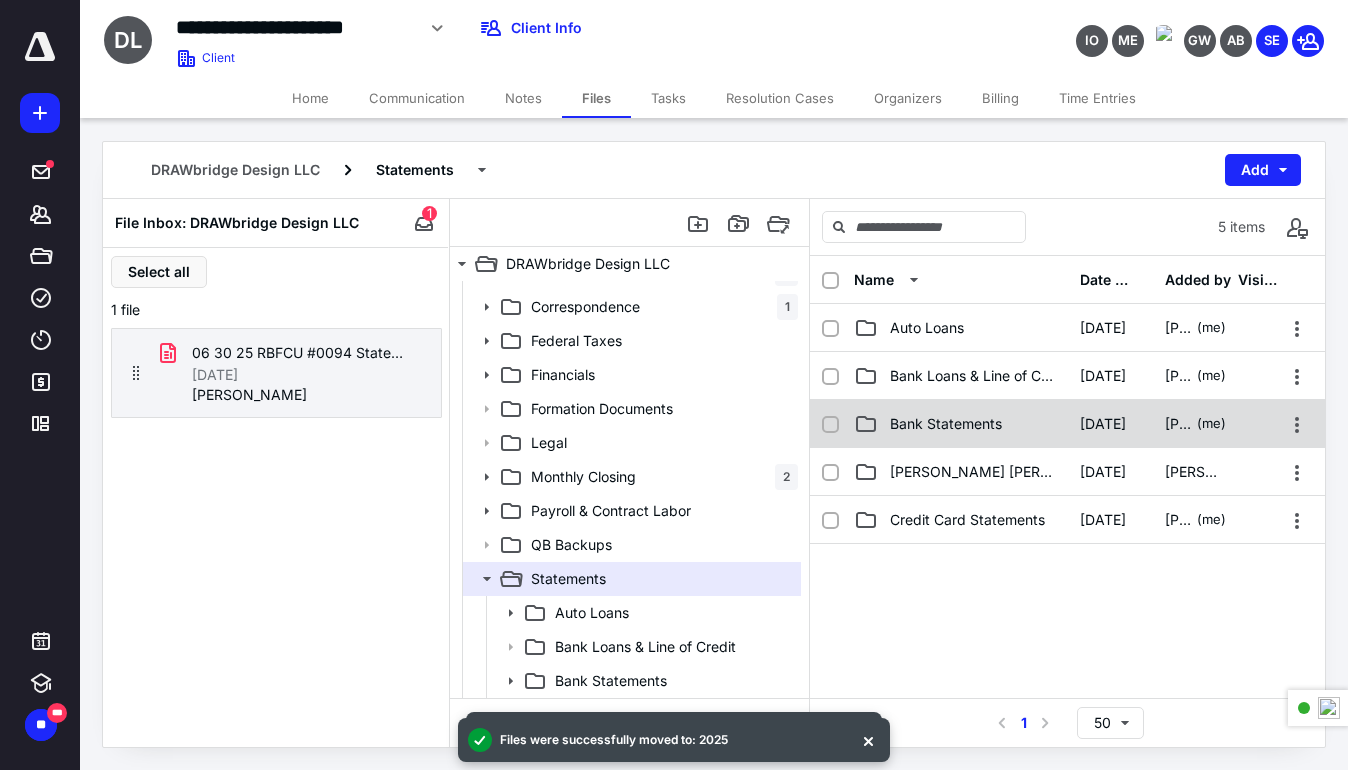 click 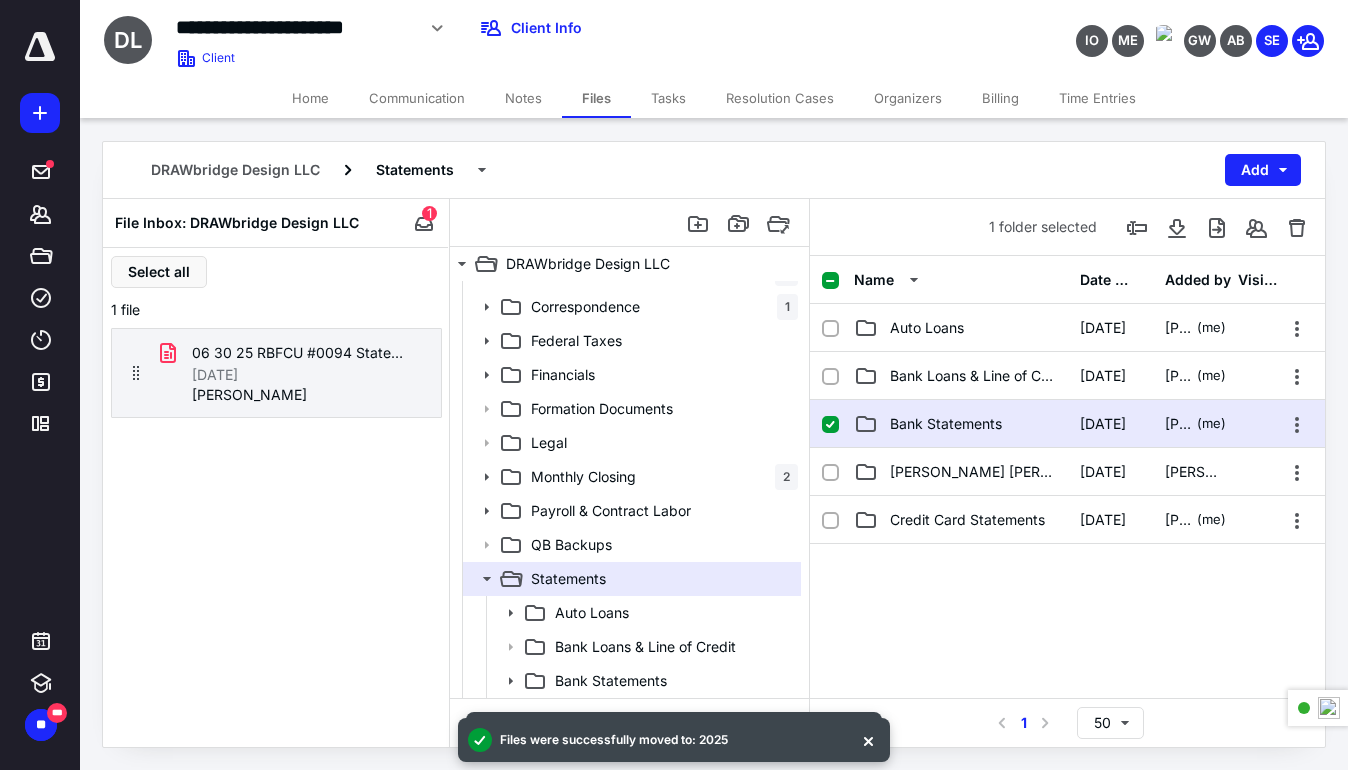 click 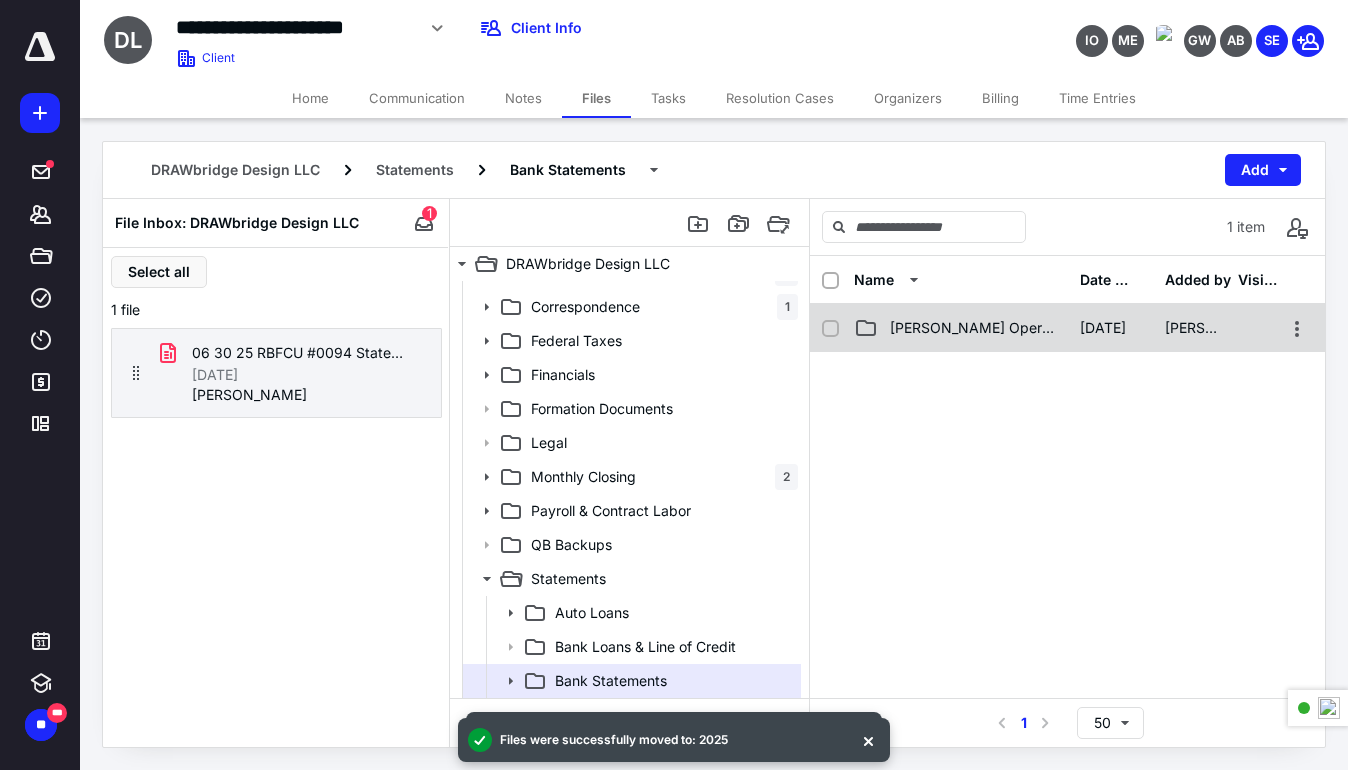 click on "[PERSON_NAME] Operating #0094 [DATE] [PERSON_NAME]" at bounding box center [1067, 328] 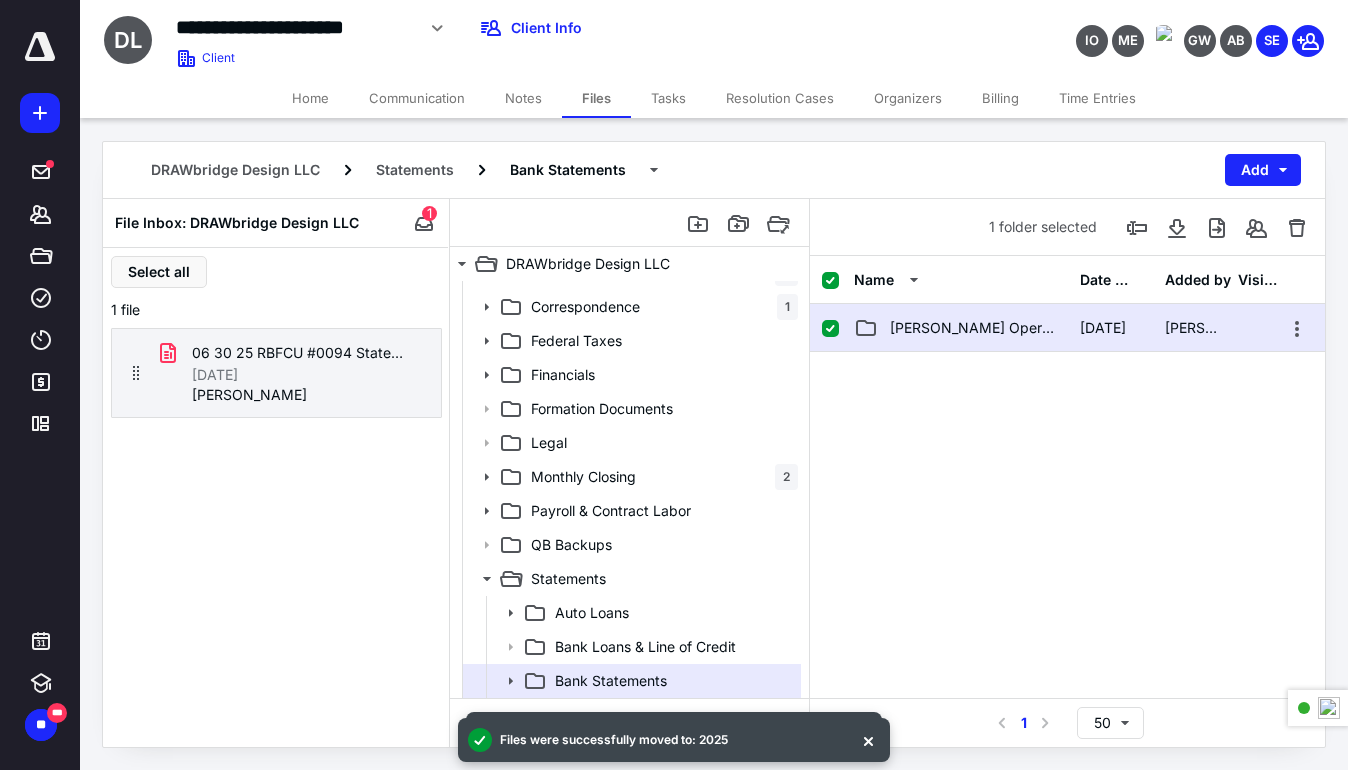 click on "[PERSON_NAME] Operating #0094 [DATE] [PERSON_NAME]" at bounding box center (1067, 328) 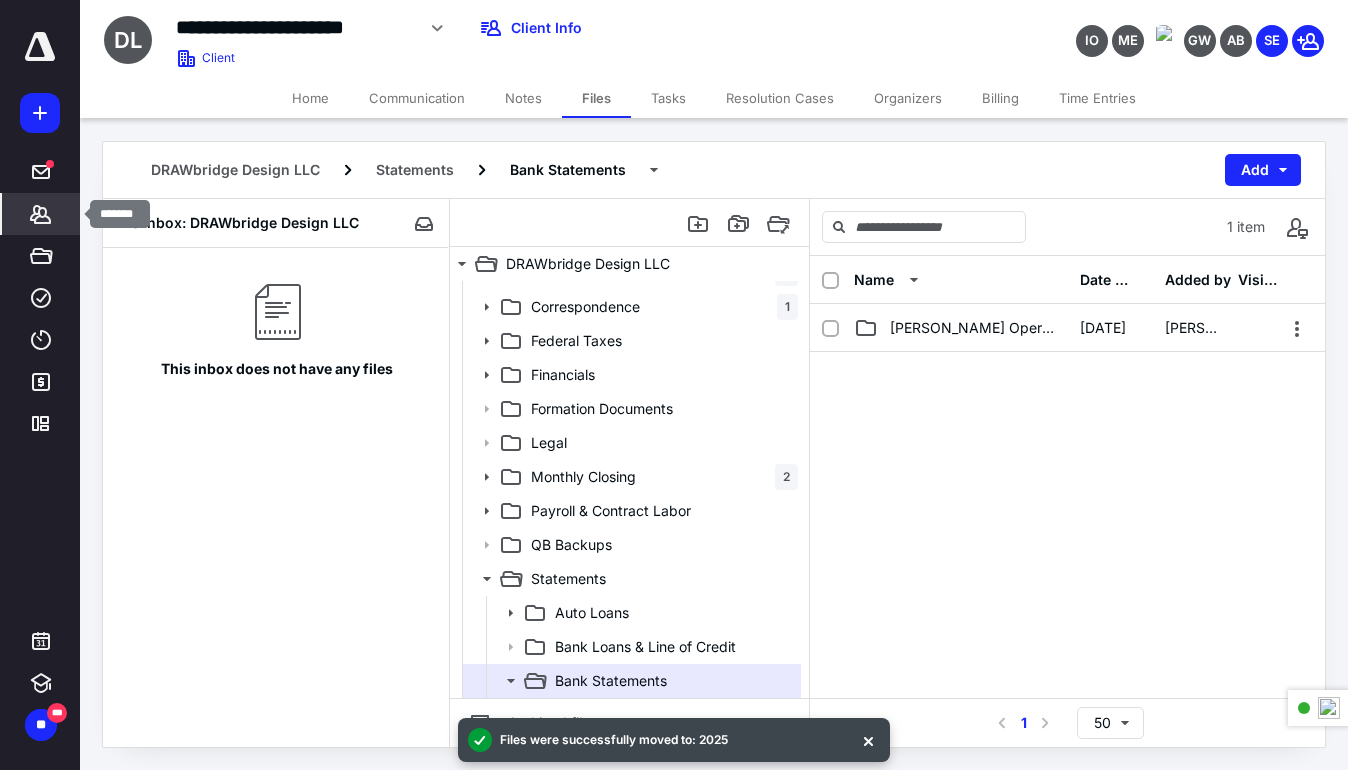 click 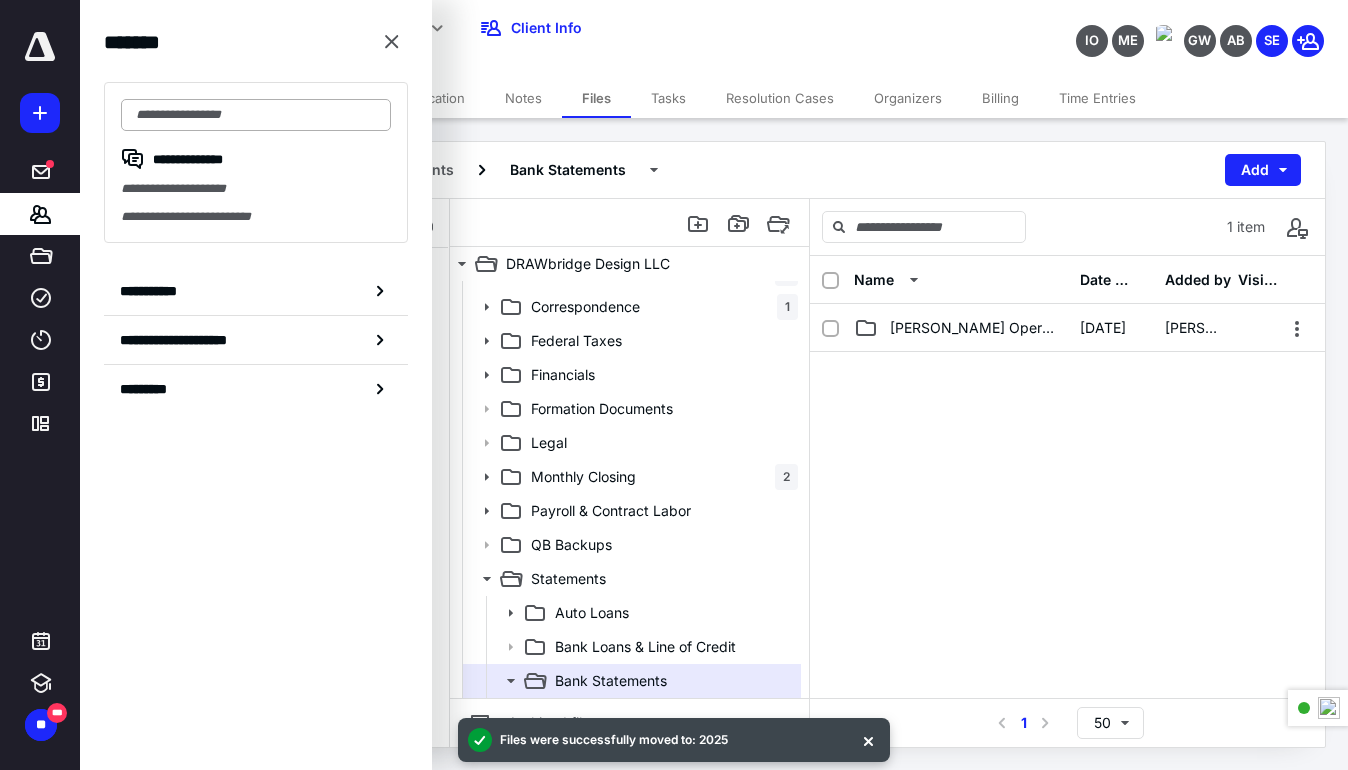click at bounding box center [256, 115] 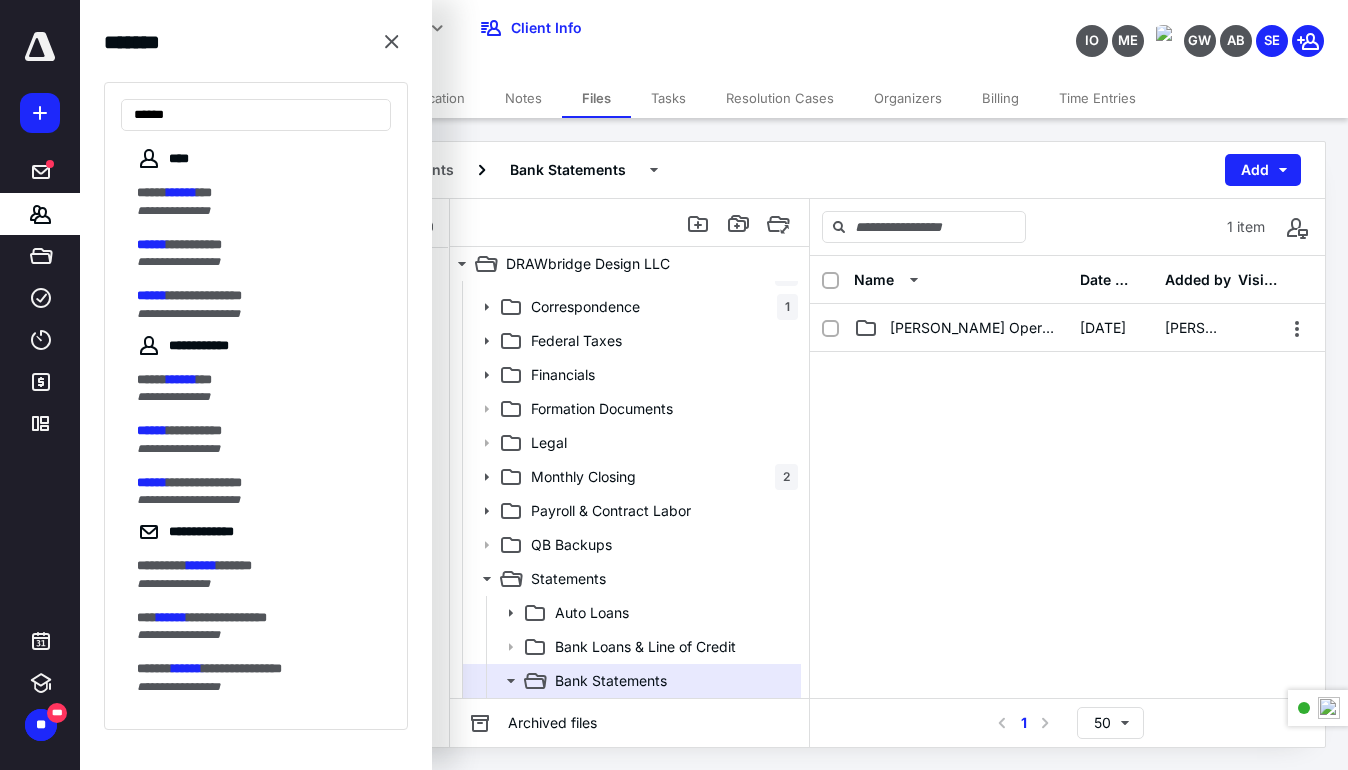 type on "******" 